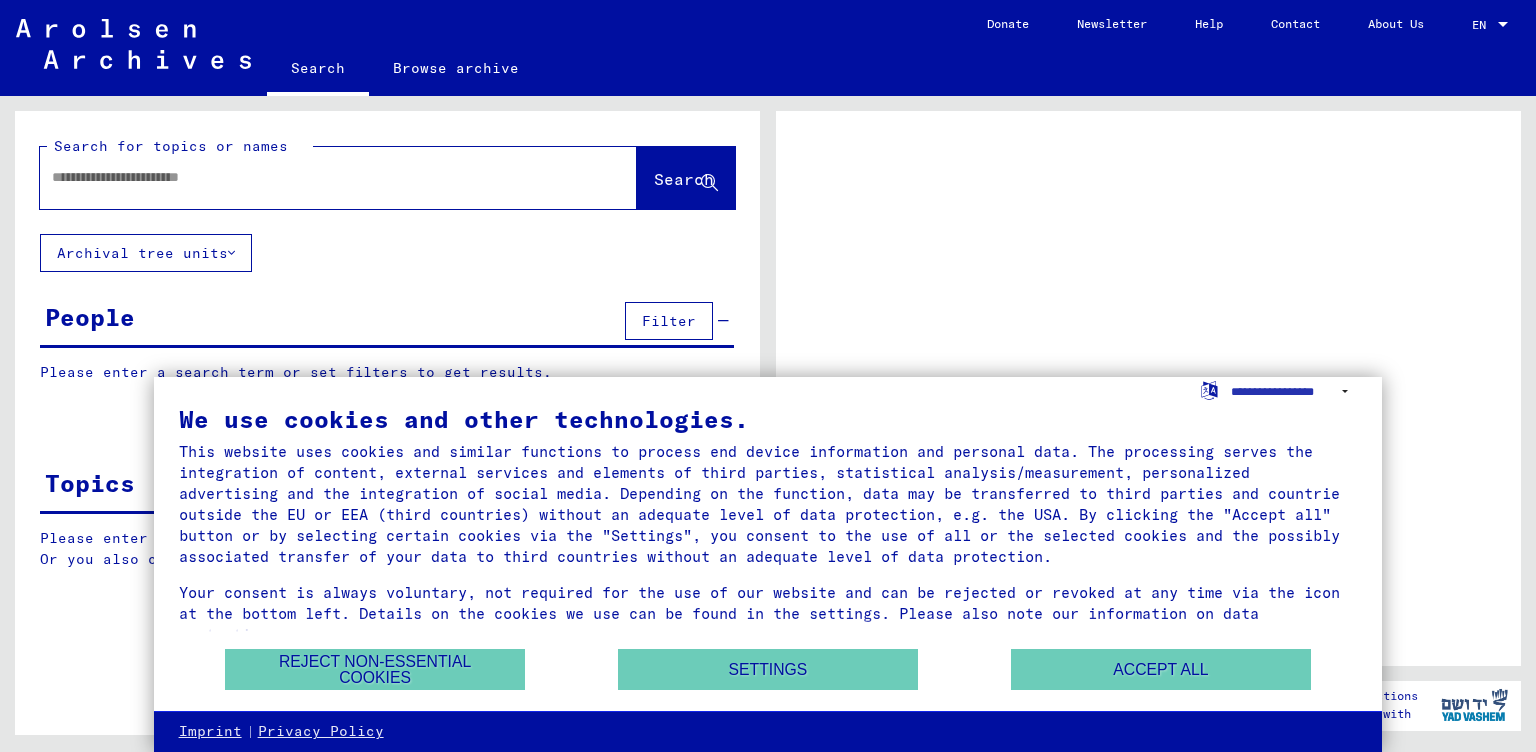 scroll, scrollTop: 0, scrollLeft: 0, axis: both 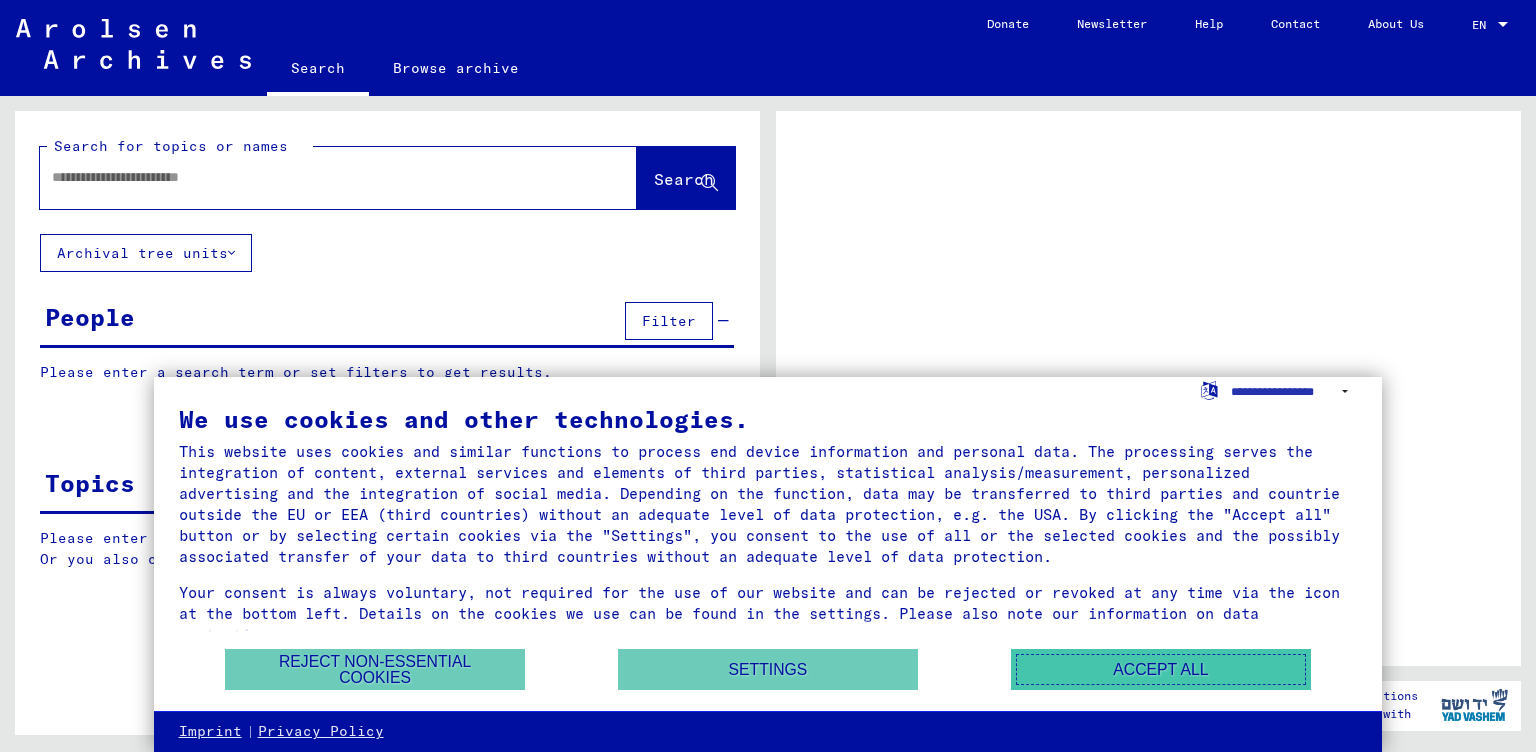 click on "Accept all" at bounding box center [1161, 669] 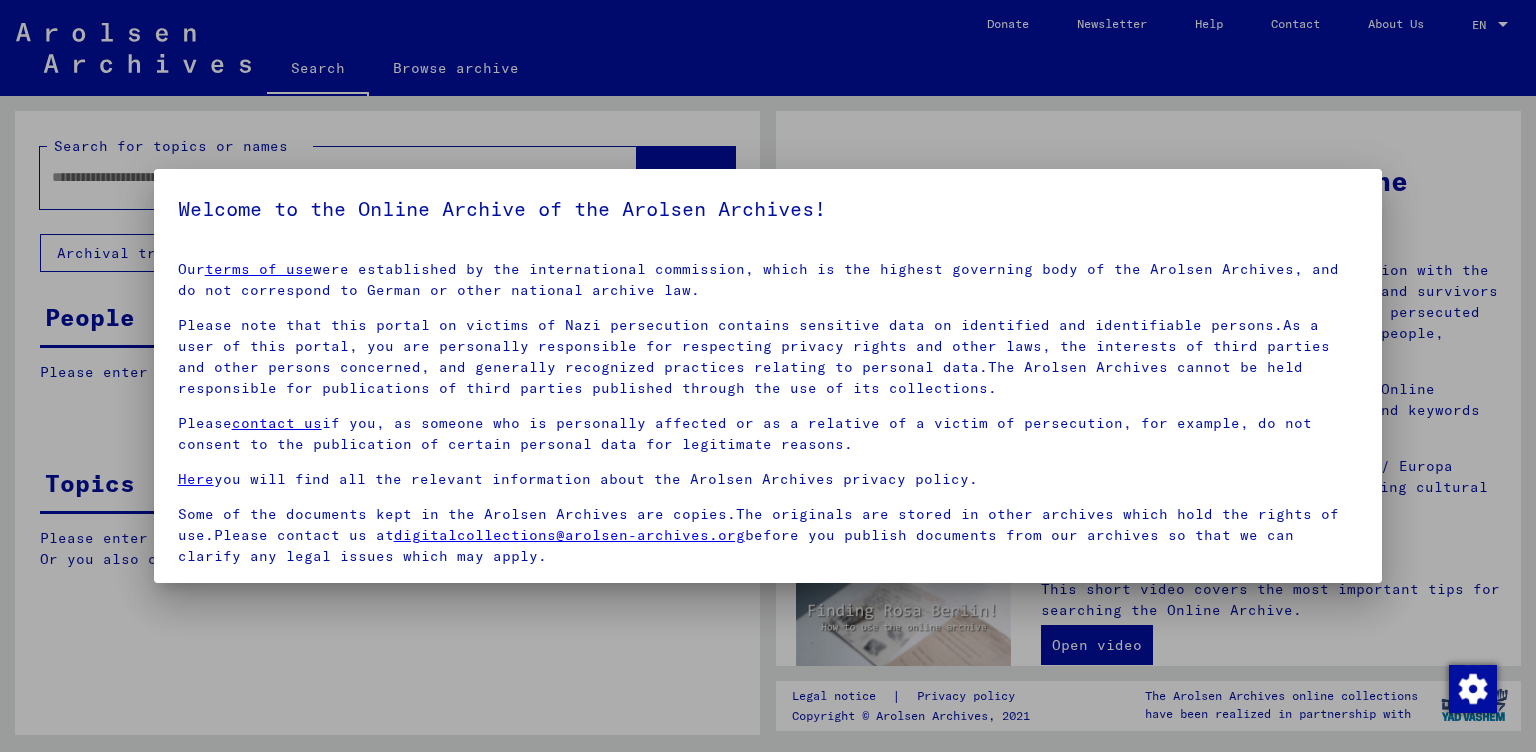 scroll, scrollTop: 141, scrollLeft: 0, axis: vertical 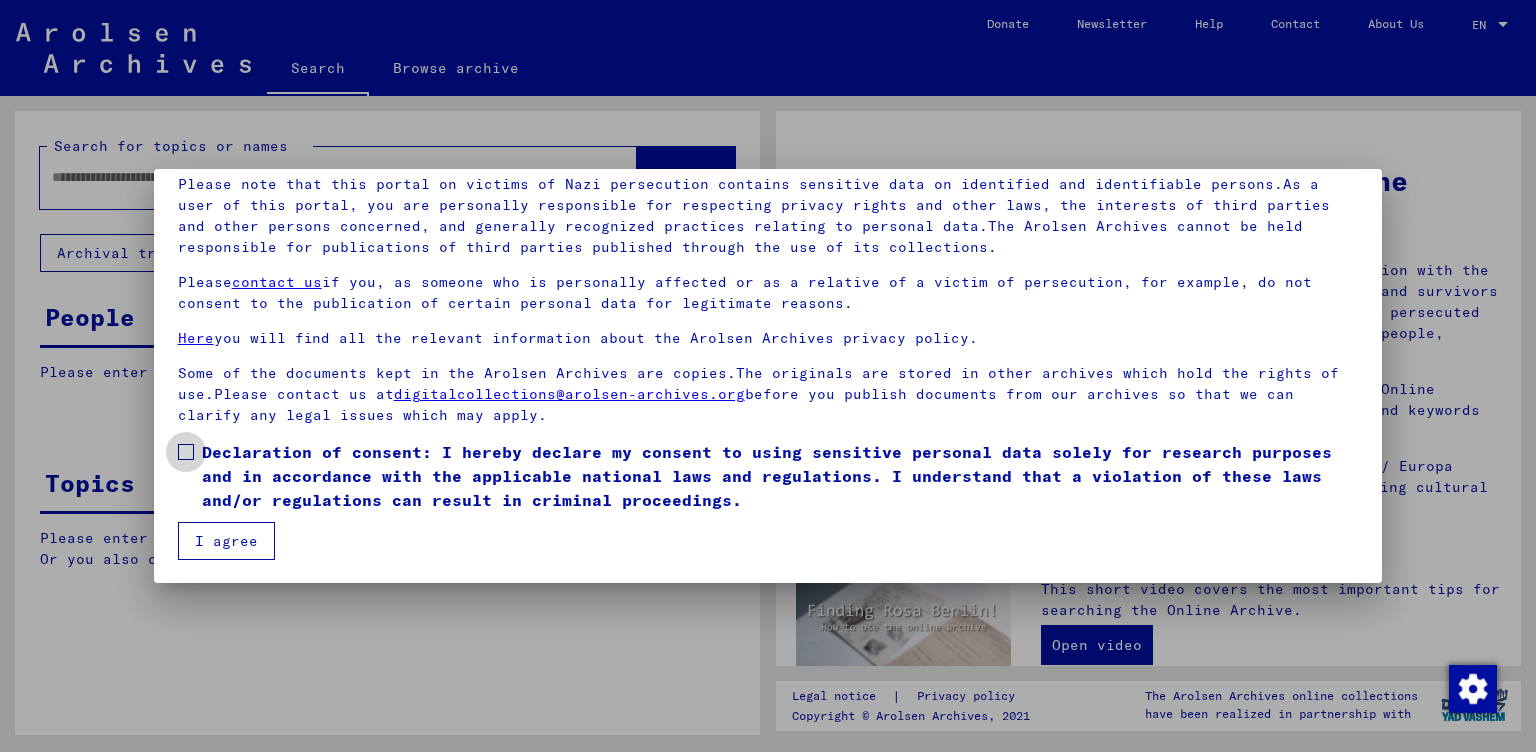 click on "Declaration of consent: I hereby declare my consent to using sensitive personal data solely for research purposes and in accordance with the applicable national laws and regulations. I understand that a violation of these laws and/or regulations can result in criminal proceedings." at bounding box center [780, 476] 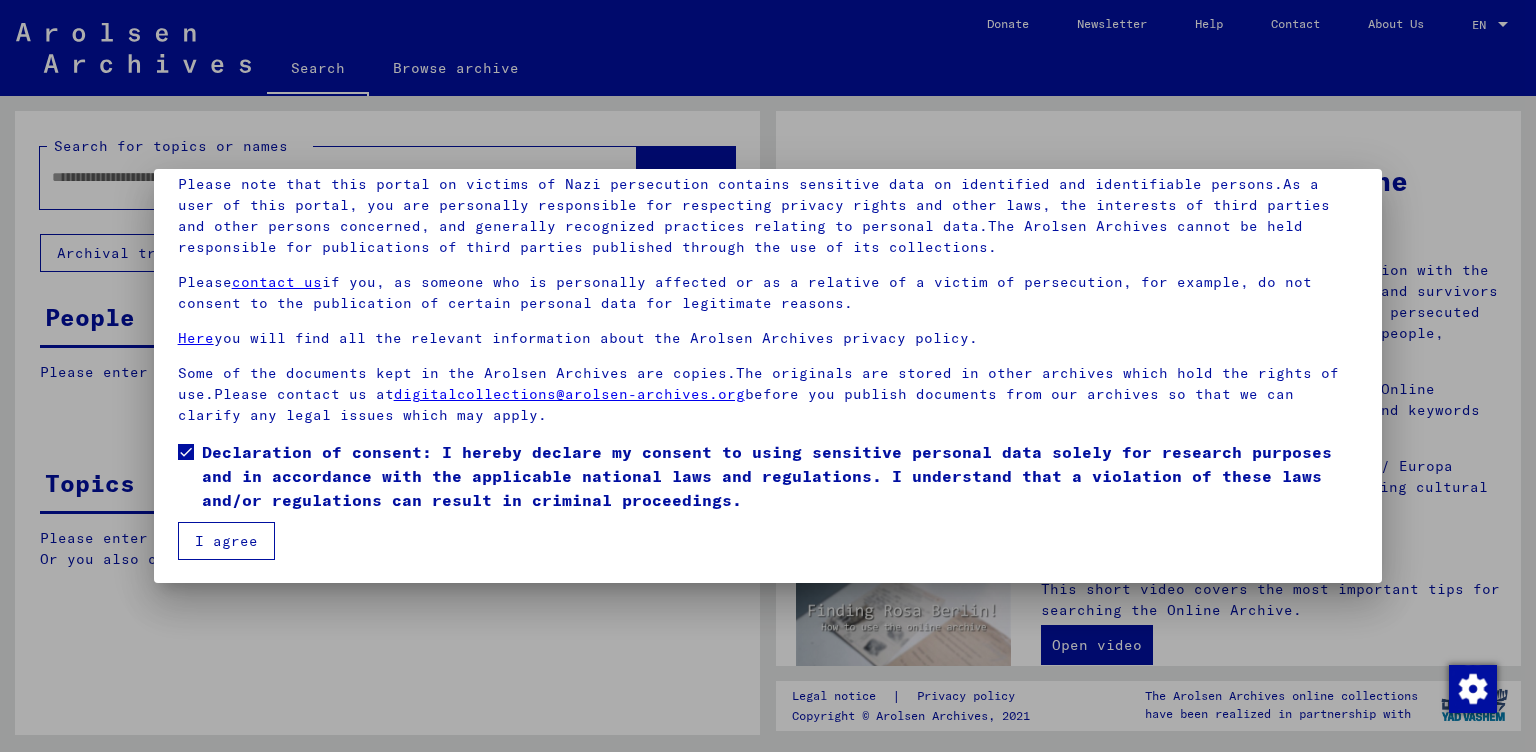 click on "I agree" at bounding box center (226, 541) 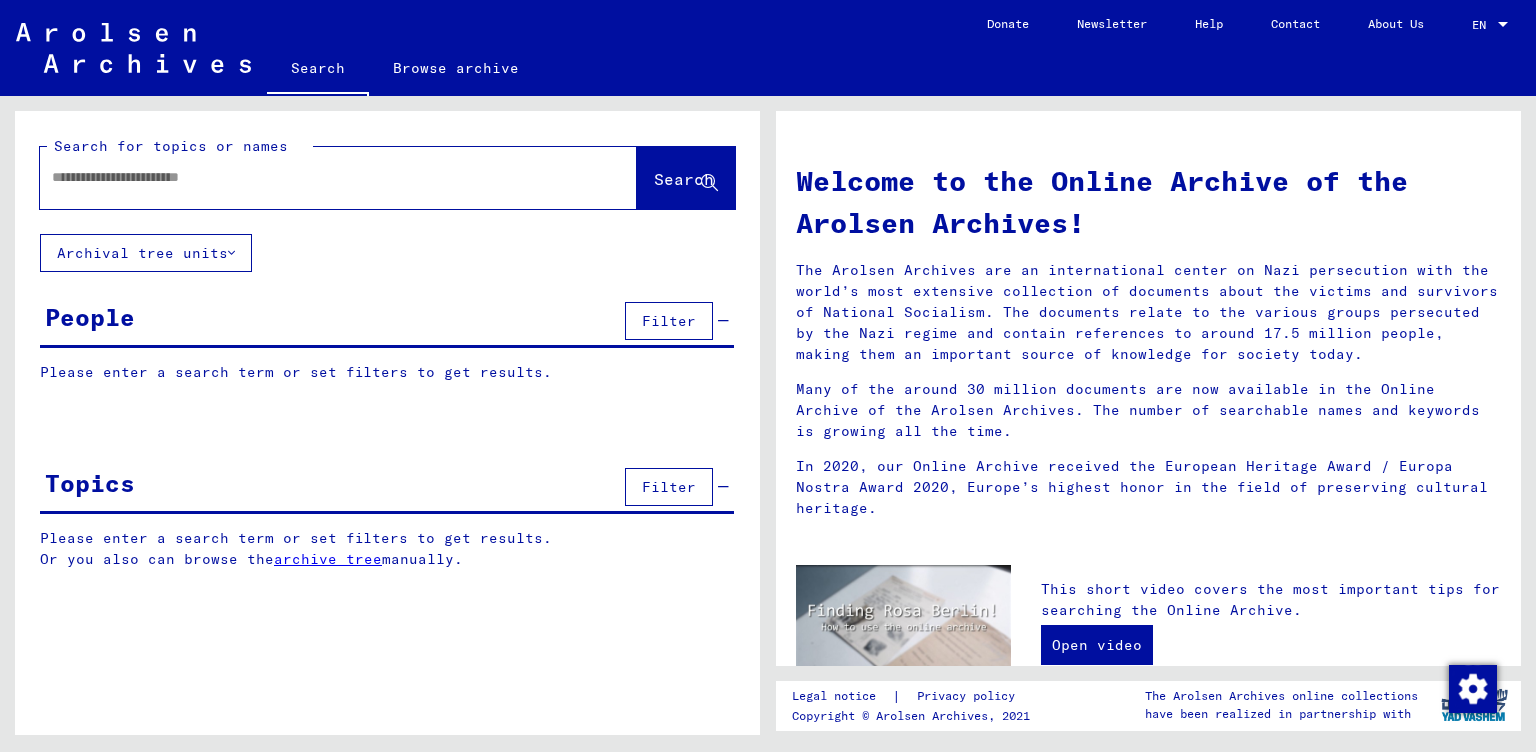click at bounding box center (314, 177) 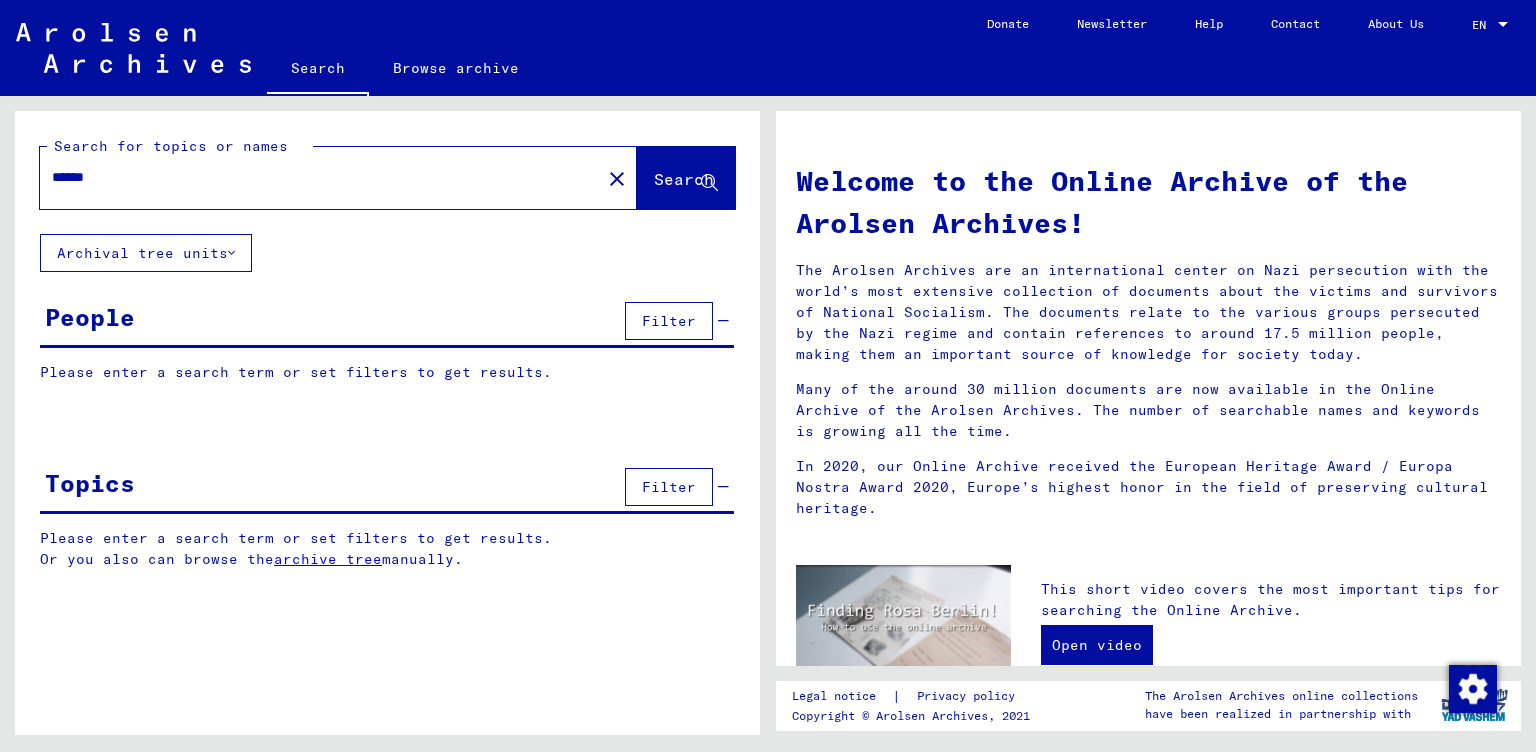 type on "******" 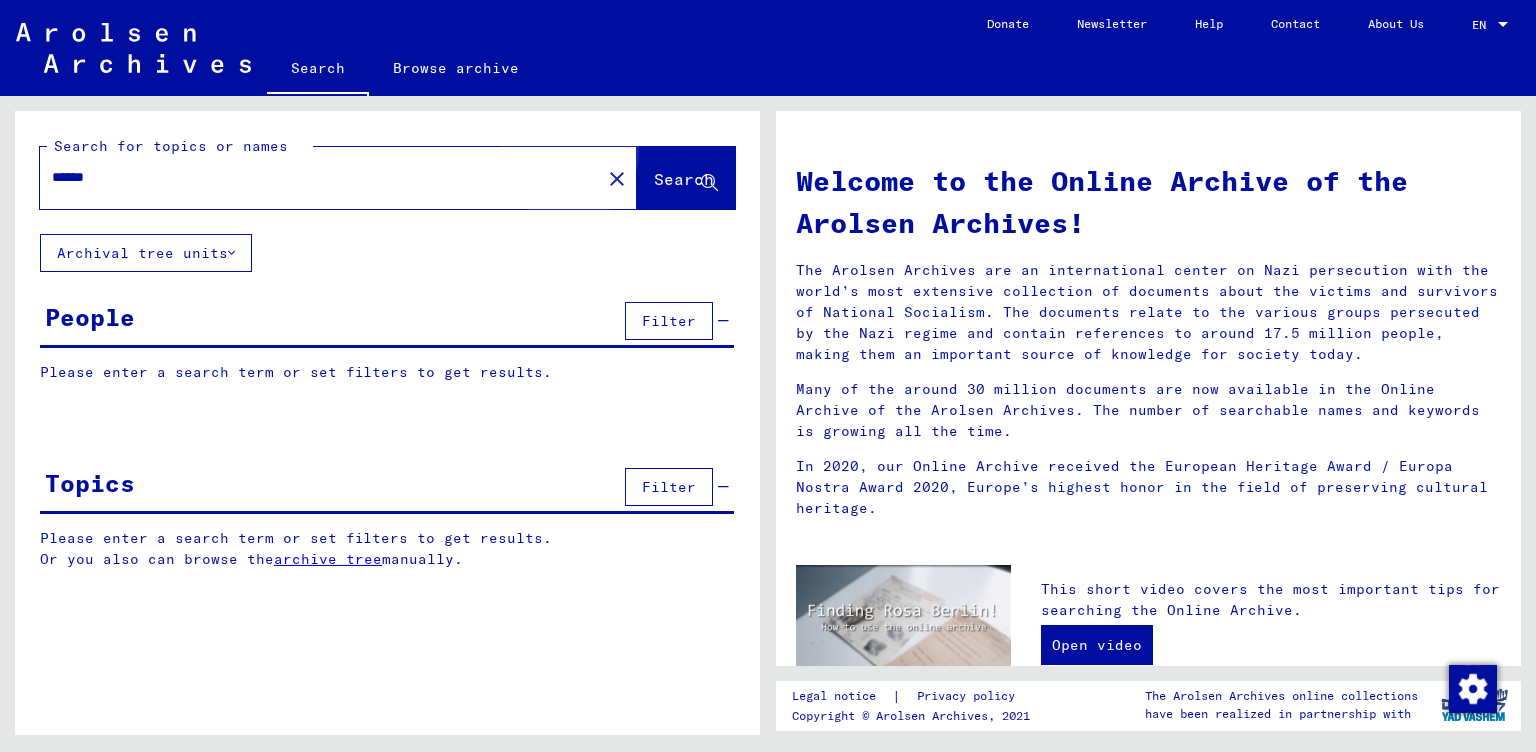 click on "Search" 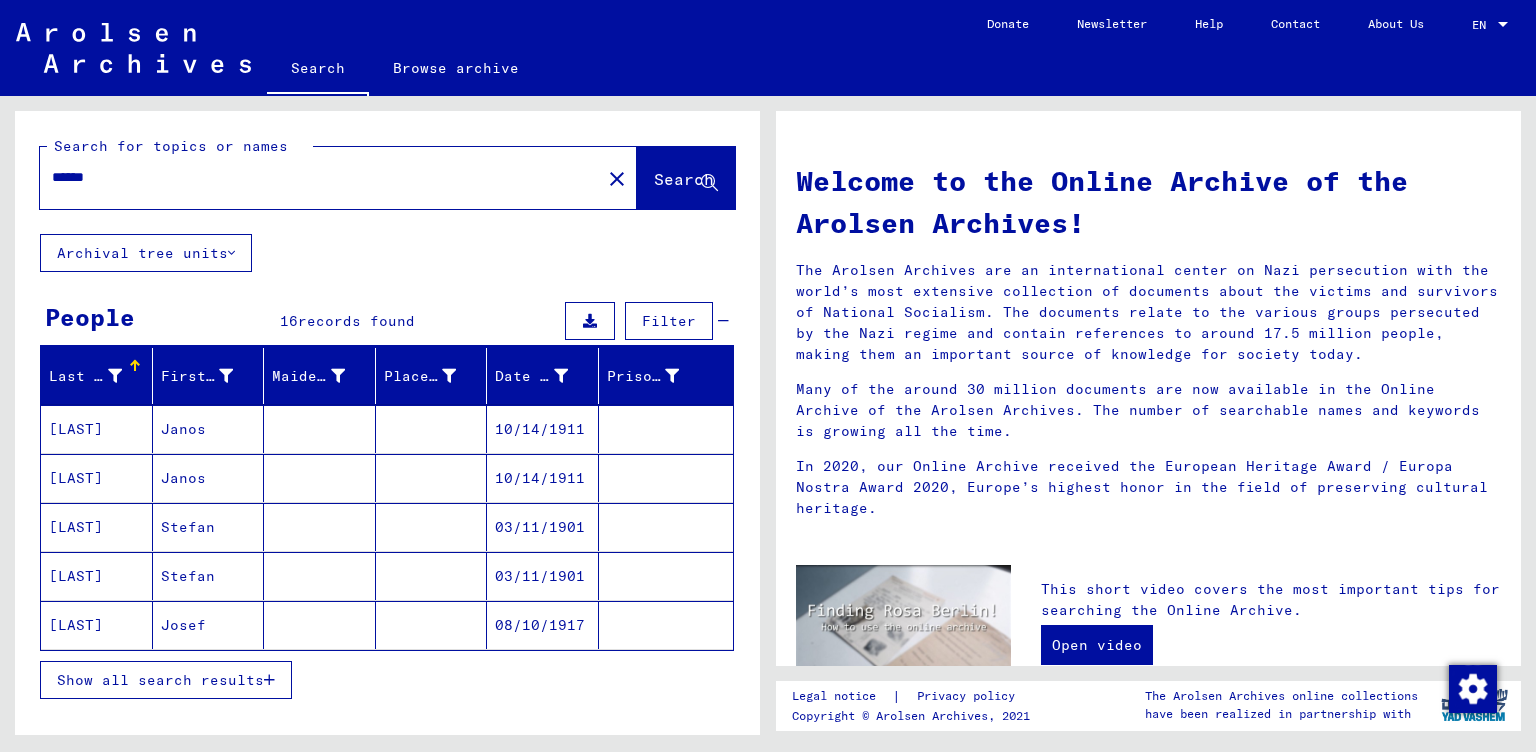 click on "Show all search results" at bounding box center [160, 680] 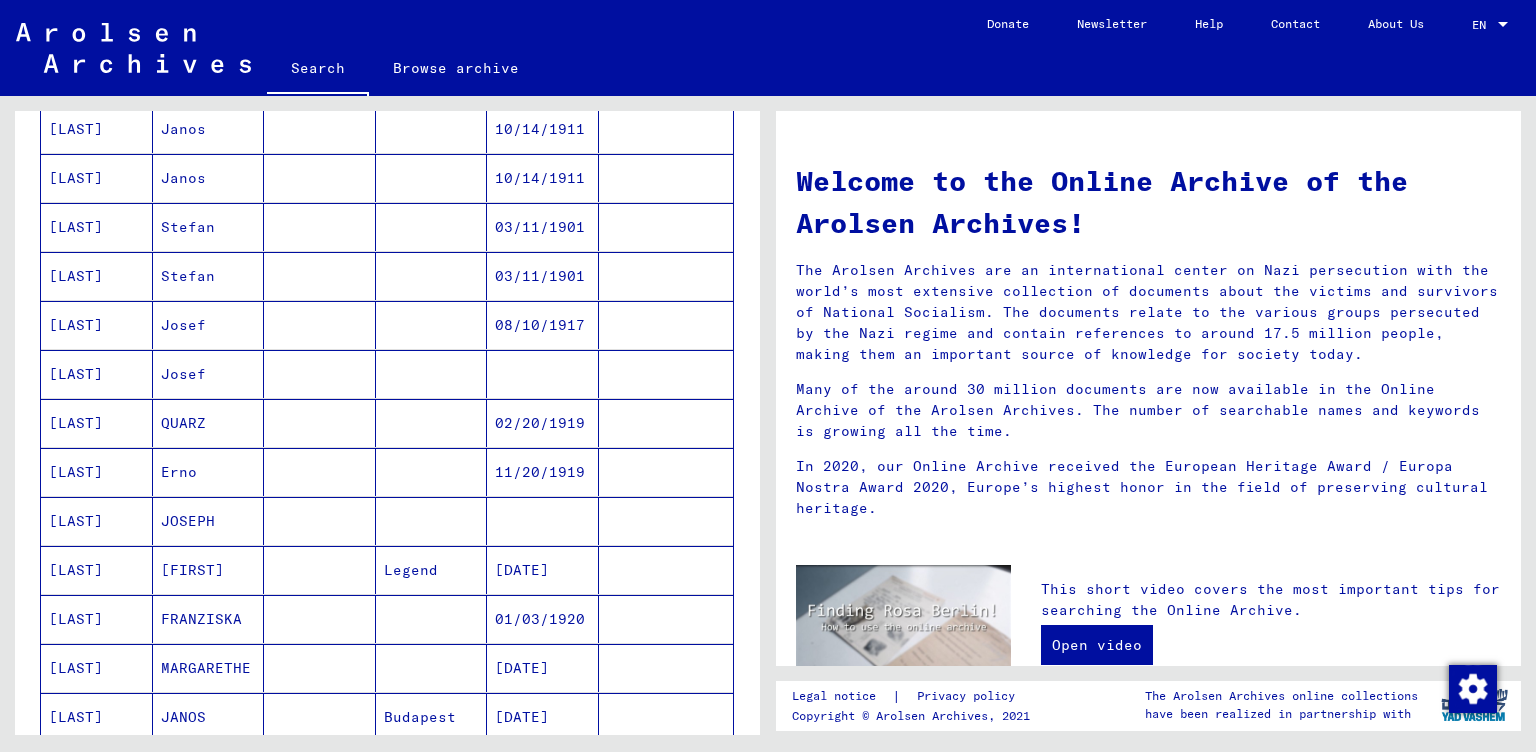scroll, scrollTop: 200, scrollLeft: 0, axis: vertical 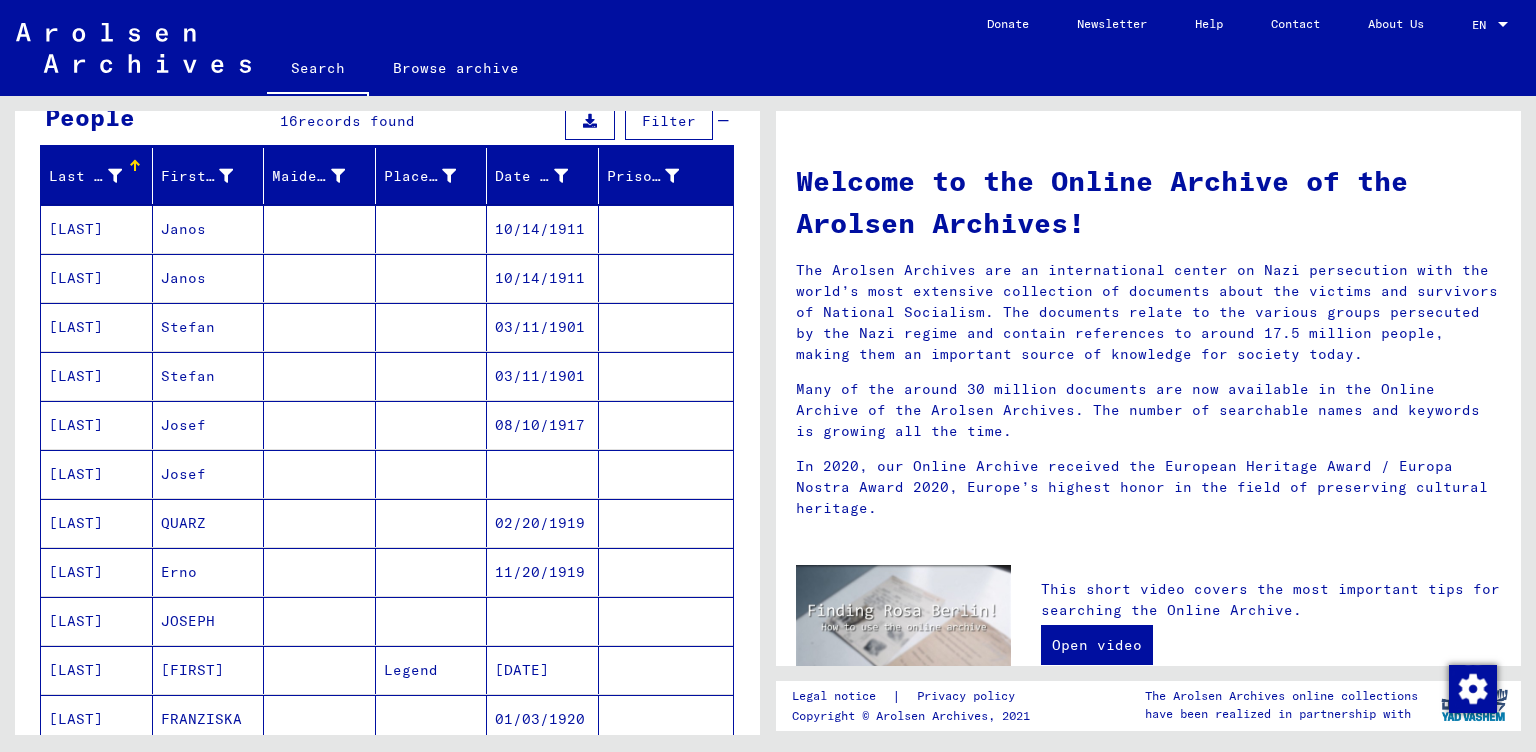 click on "[LAST]" at bounding box center [97, 278] 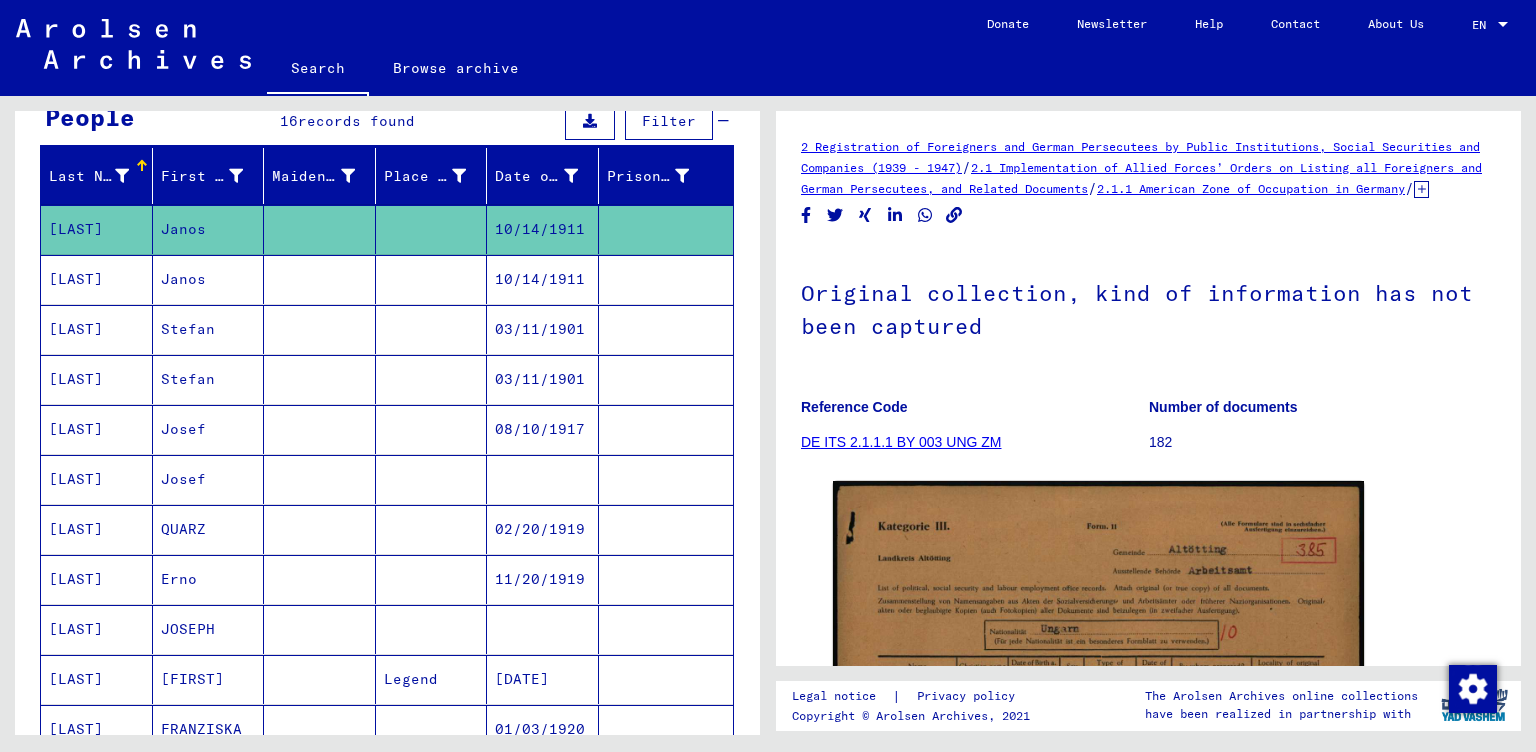 scroll, scrollTop: 0, scrollLeft: 0, axis: both 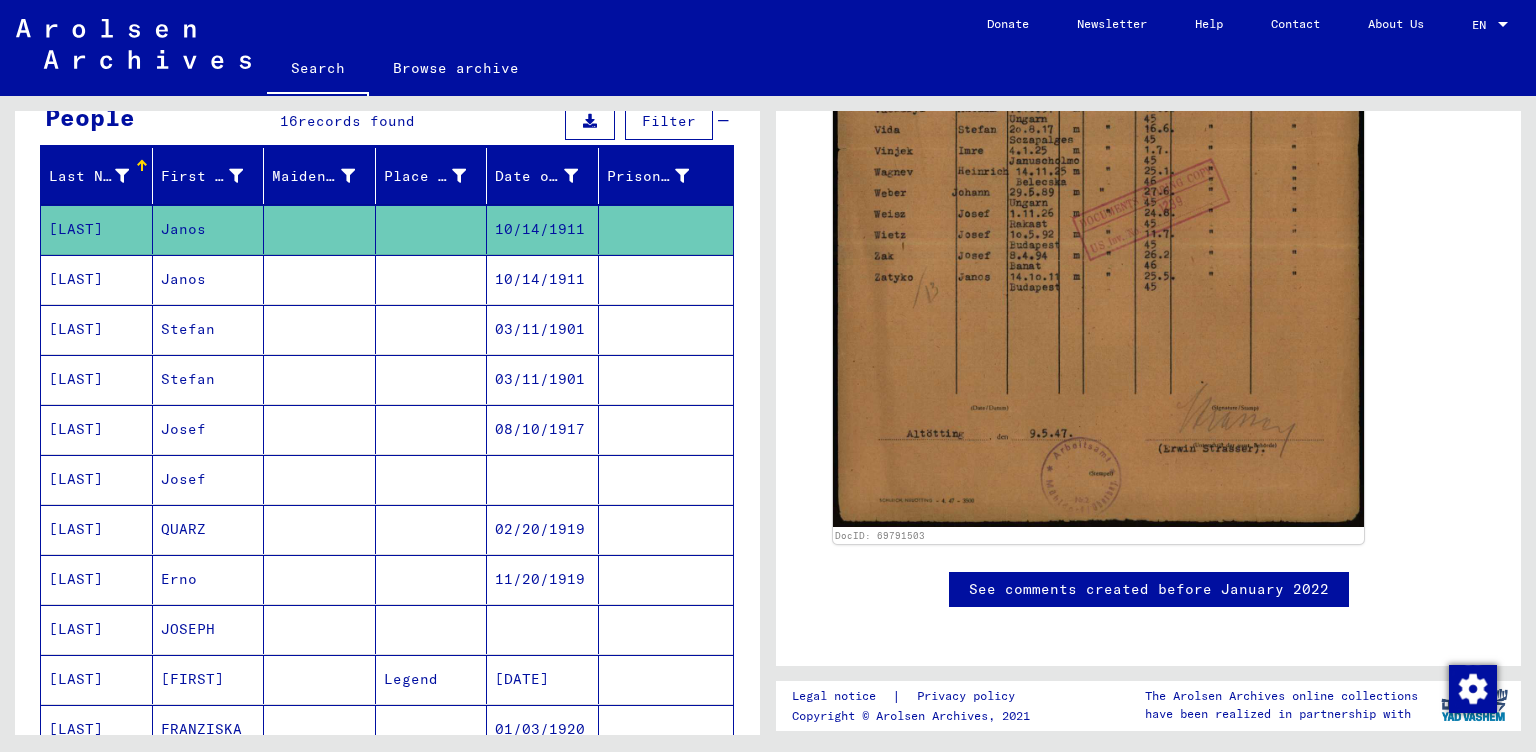 click on "[LAST]" at bounding box center [97, 329] 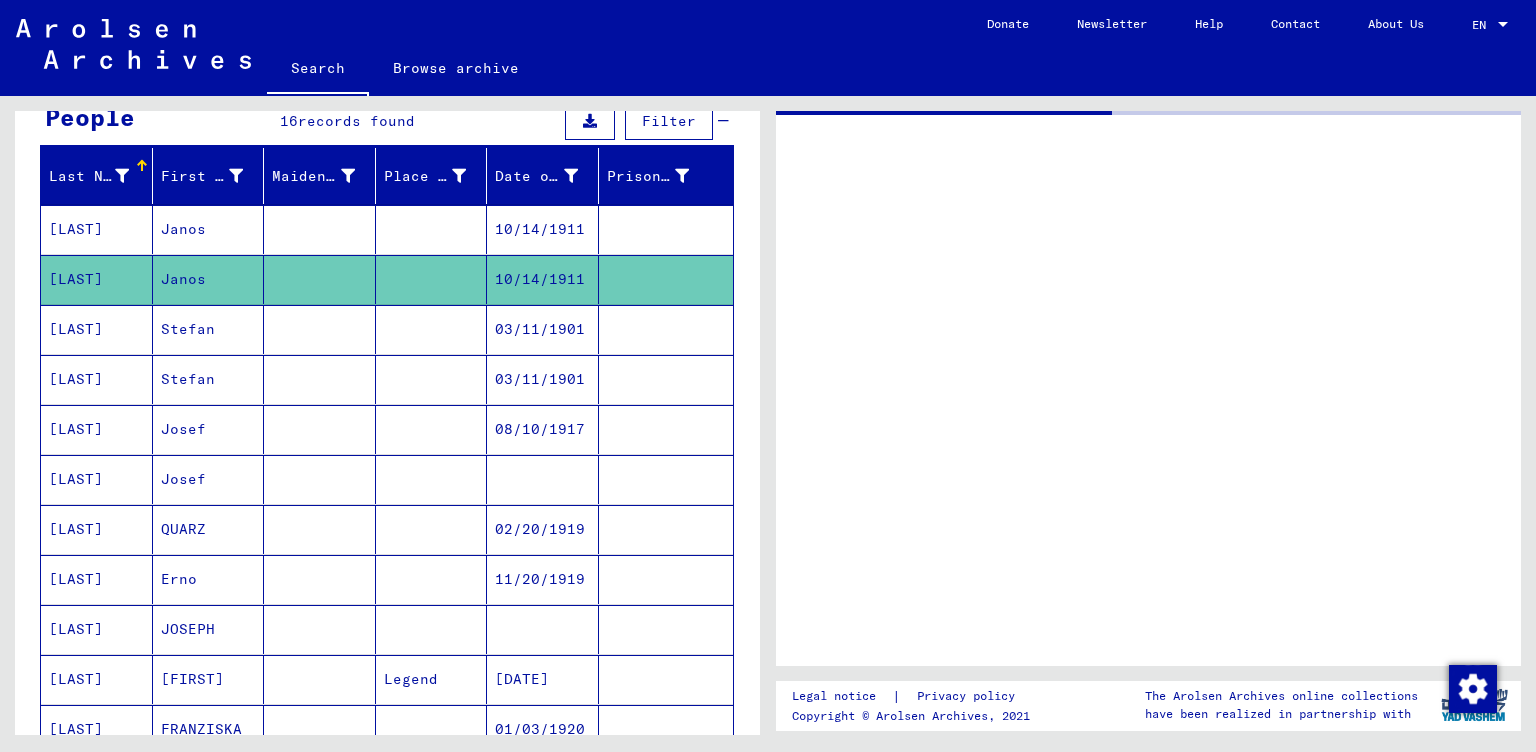 scroll, scrollTop: 0, scrollLeft: 0, axis: both 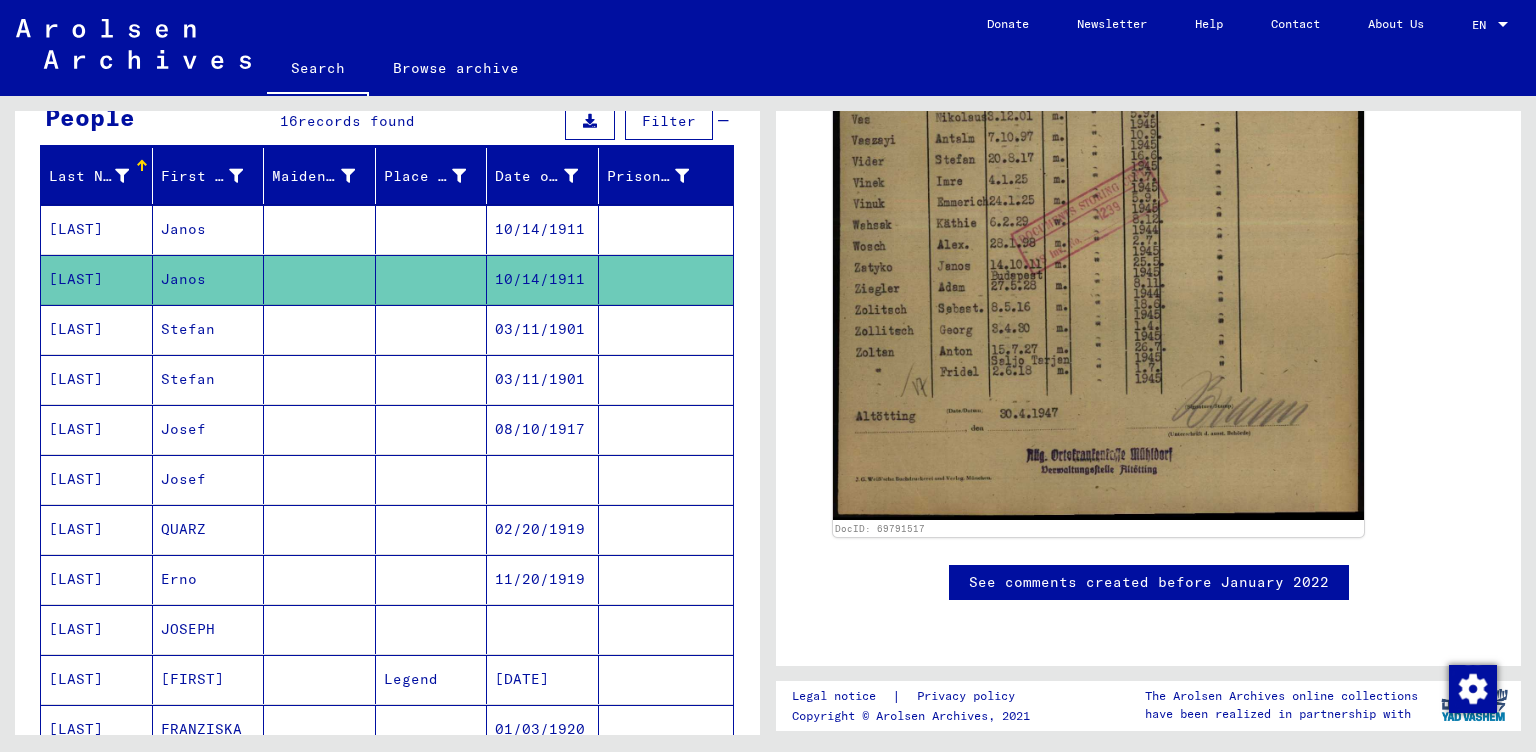 click on "[LAST]" at bounding box center [97, 379] 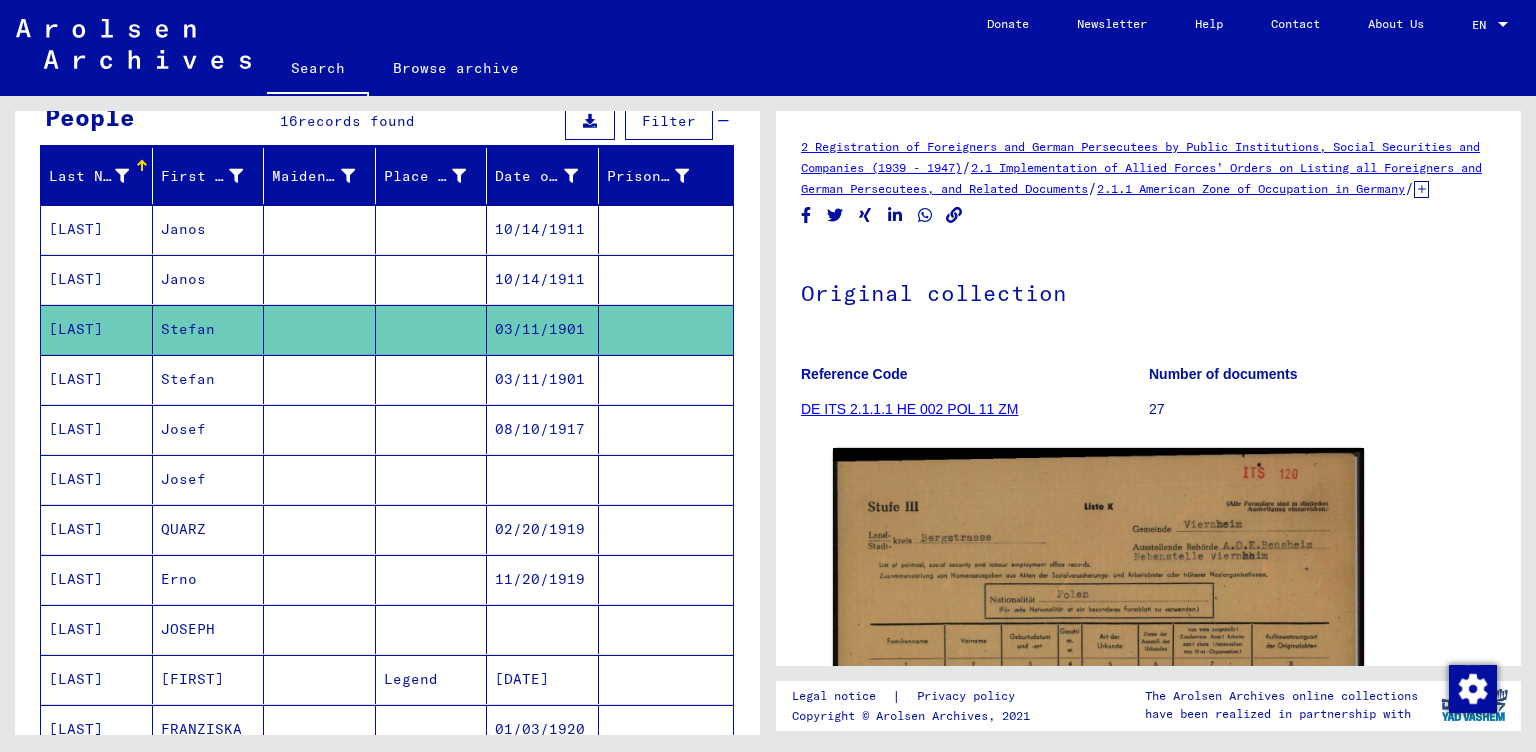 scroll, scrollTop: 0, scrollLeft: 0, axis: both 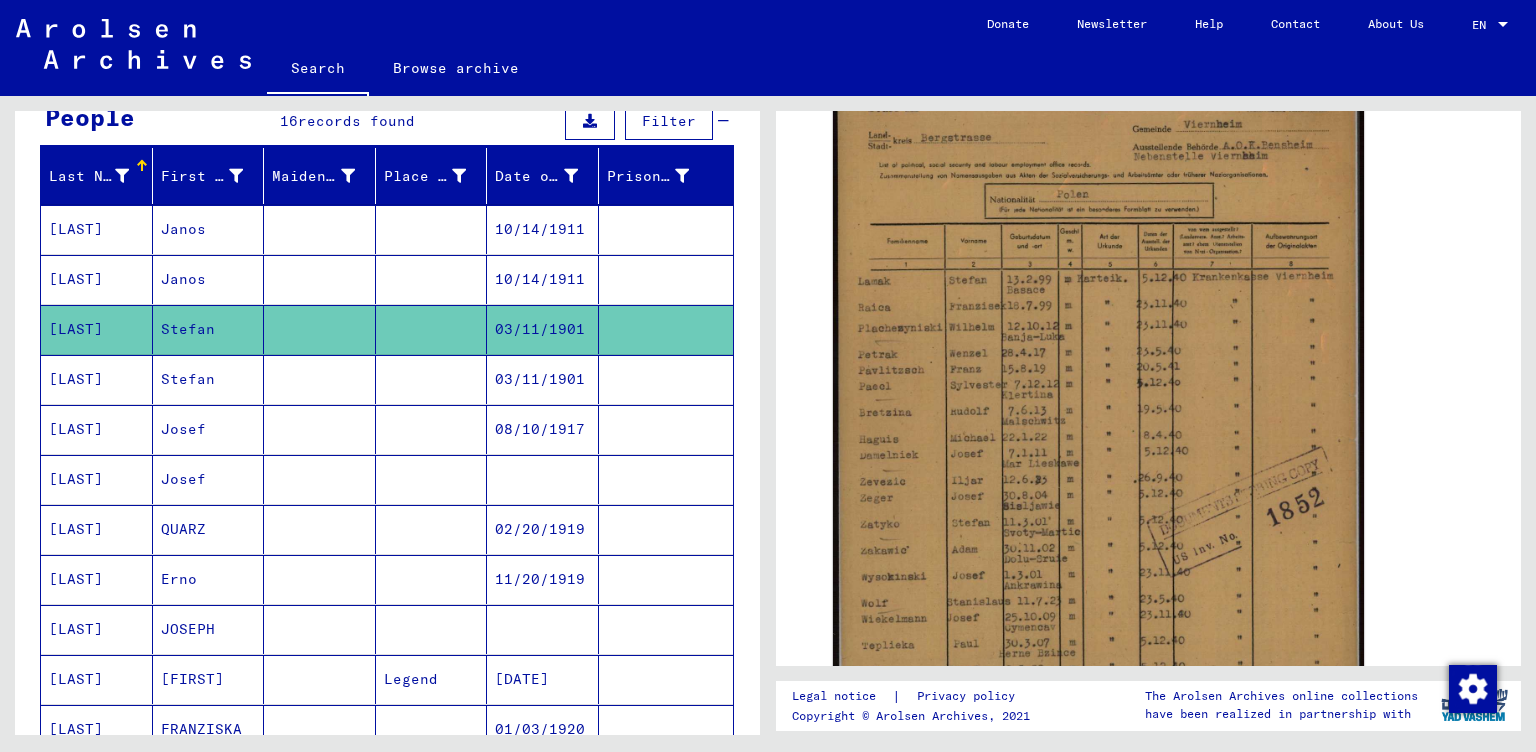 click on "[LAST]" at bounding box center [97, 479] 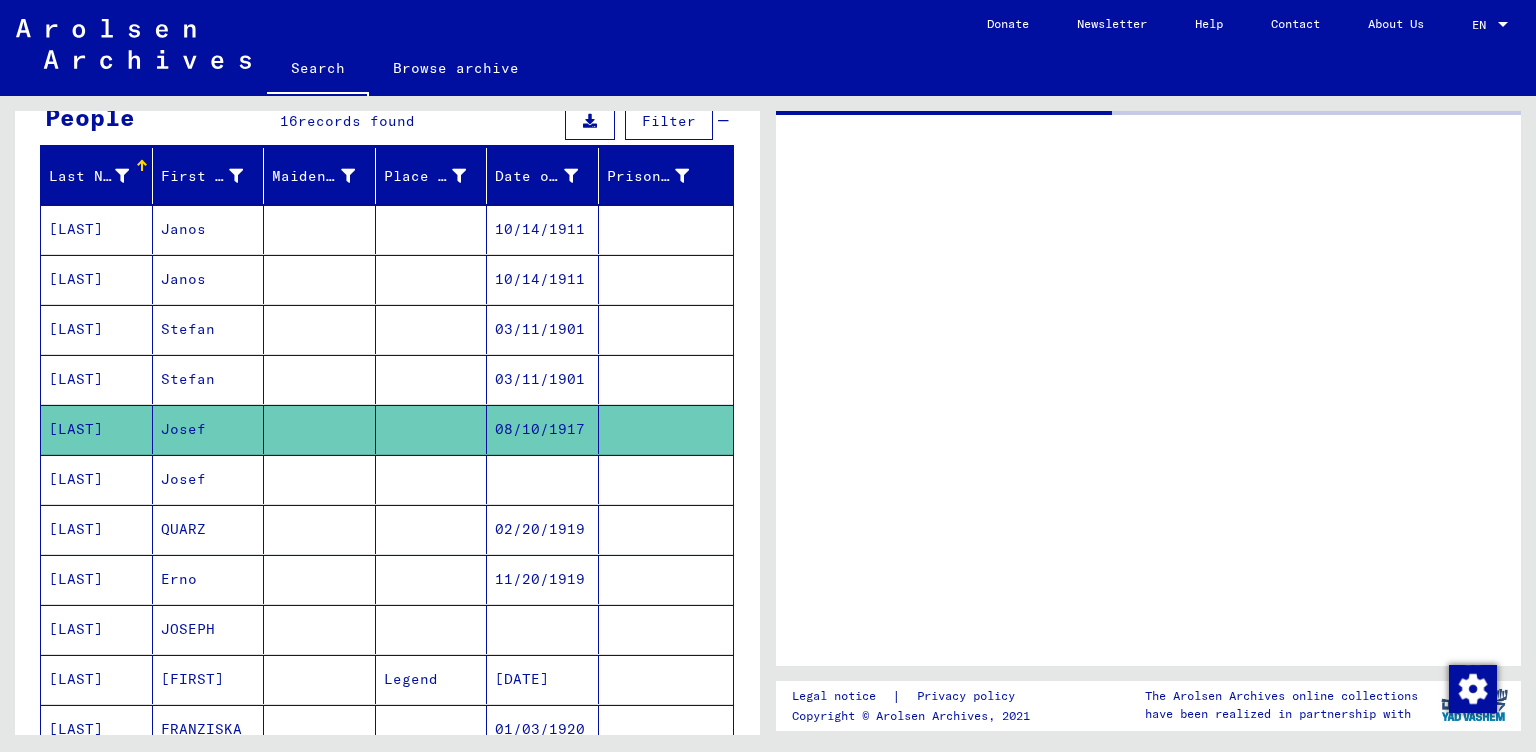 scroll, scrollTop: 0, scrollLeft: 0, axis: both 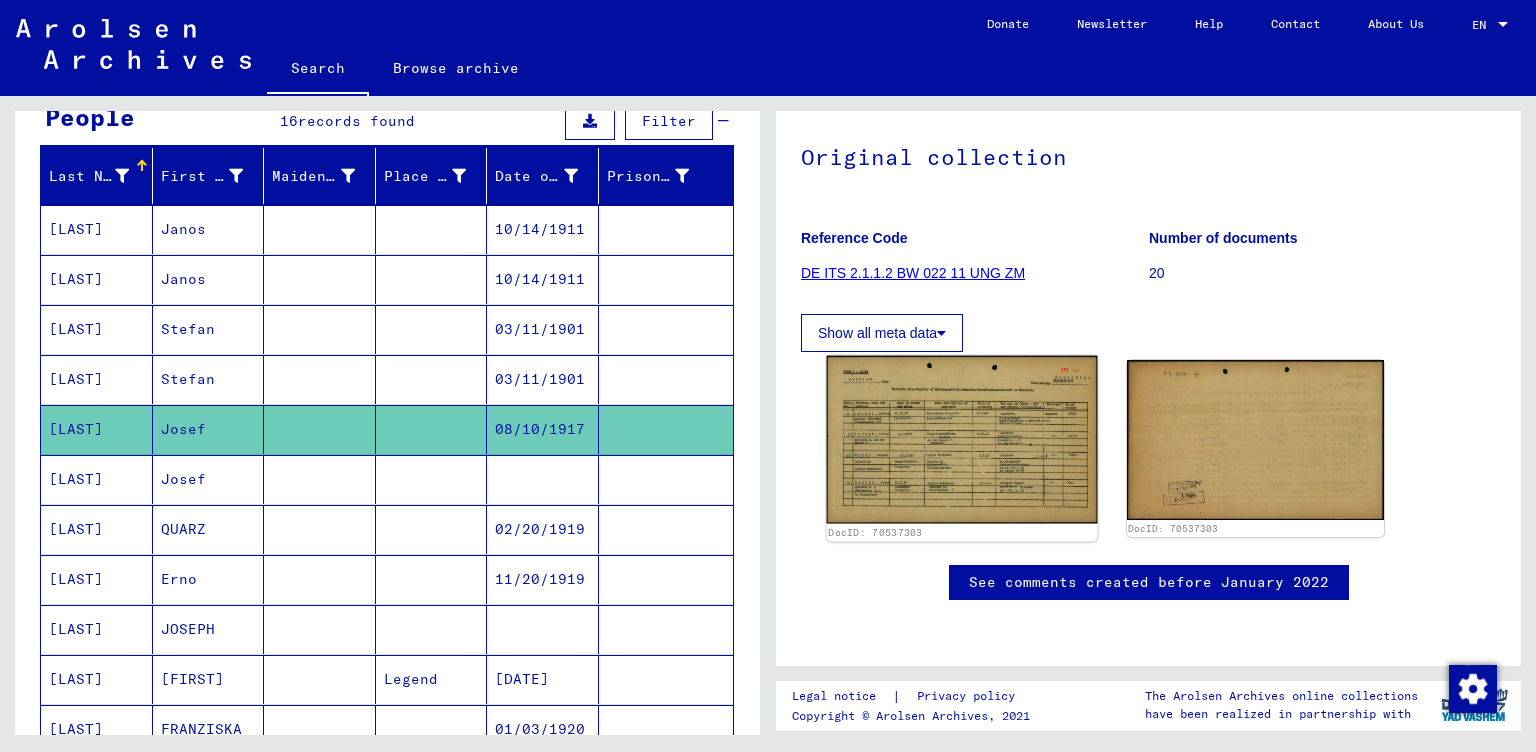 click 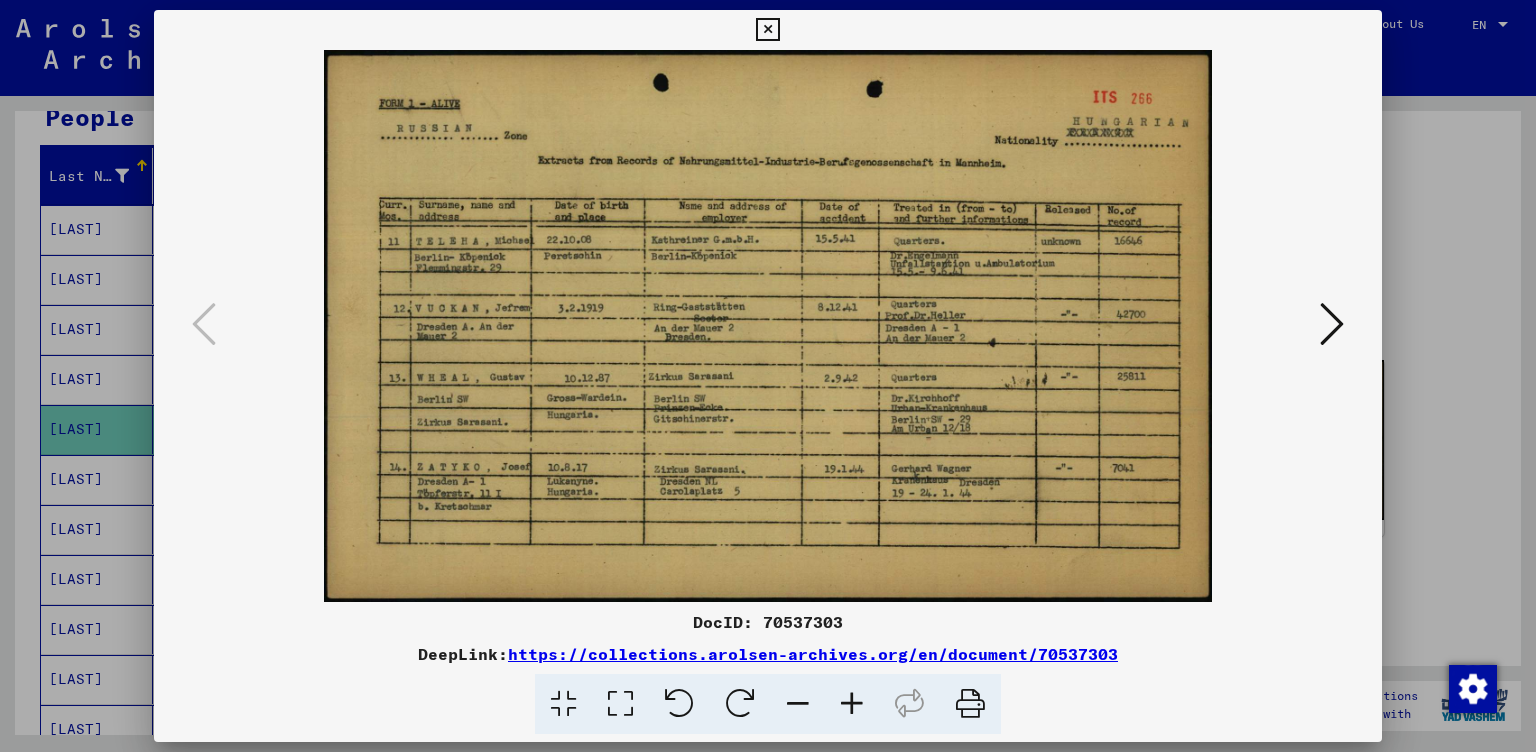 click at bounding box center (1332, 324) 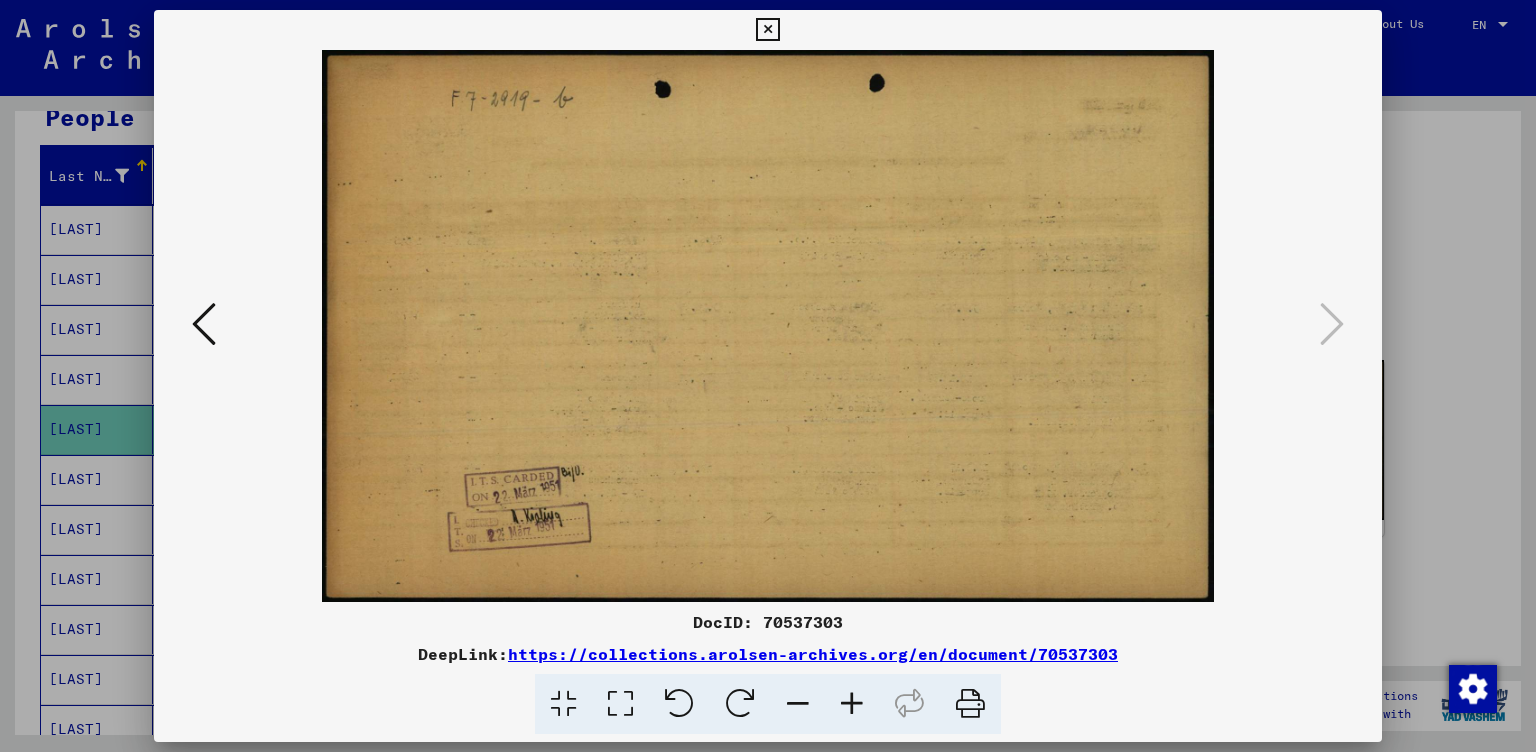 click at bounding box center [767, 30] 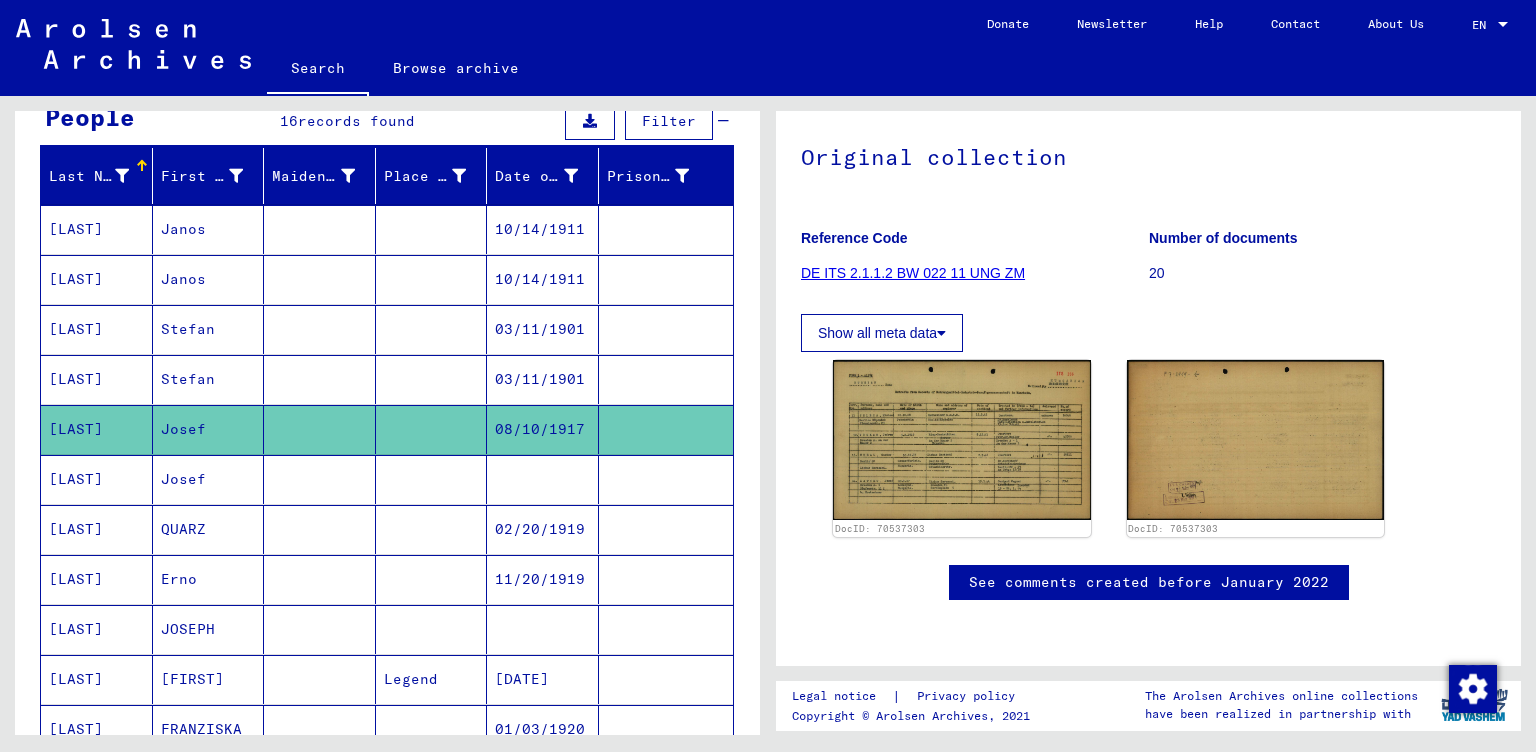 click on "[LAST]" at bounding box center (97, 529) 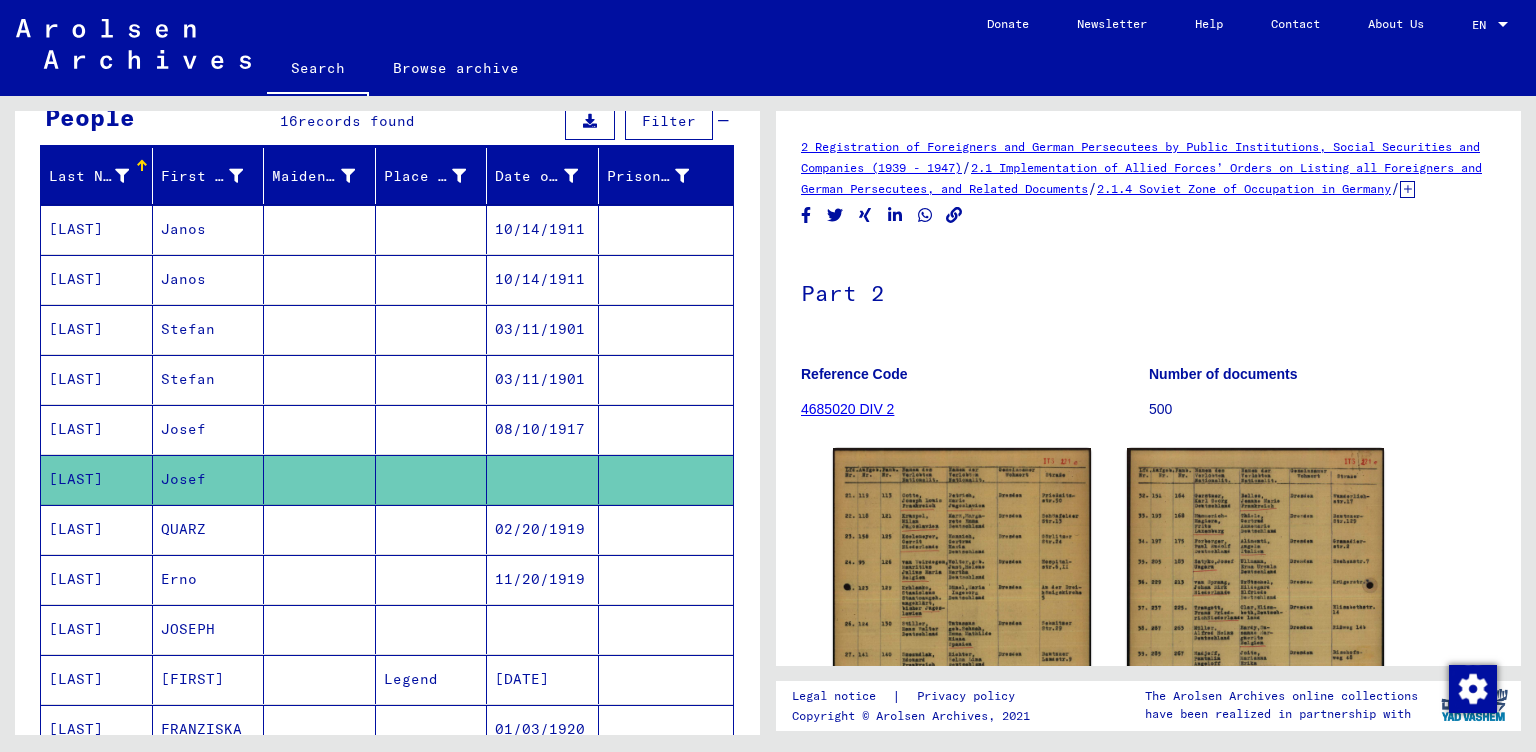 scroll, scrollTop: 0, scrollLeft: 0, axis: both 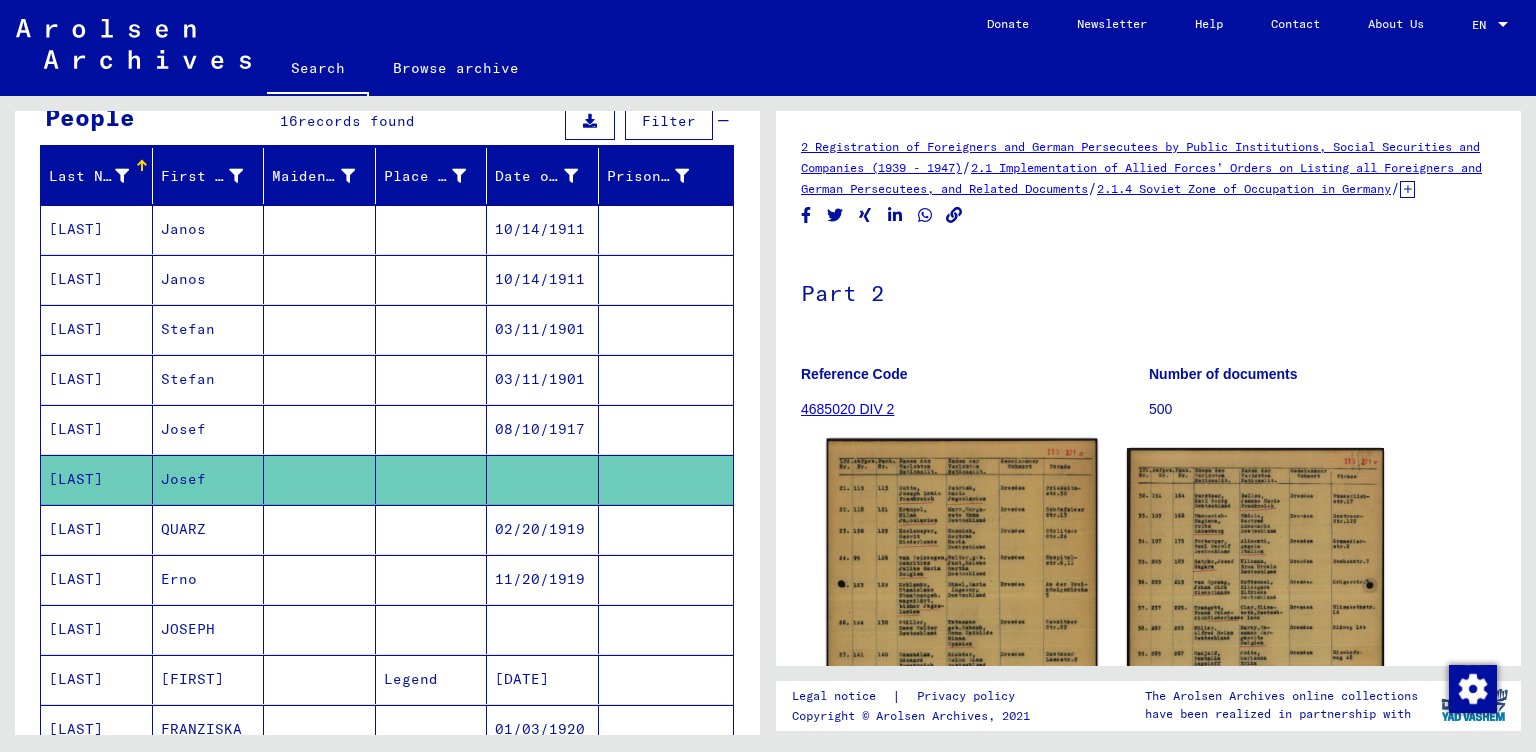 click 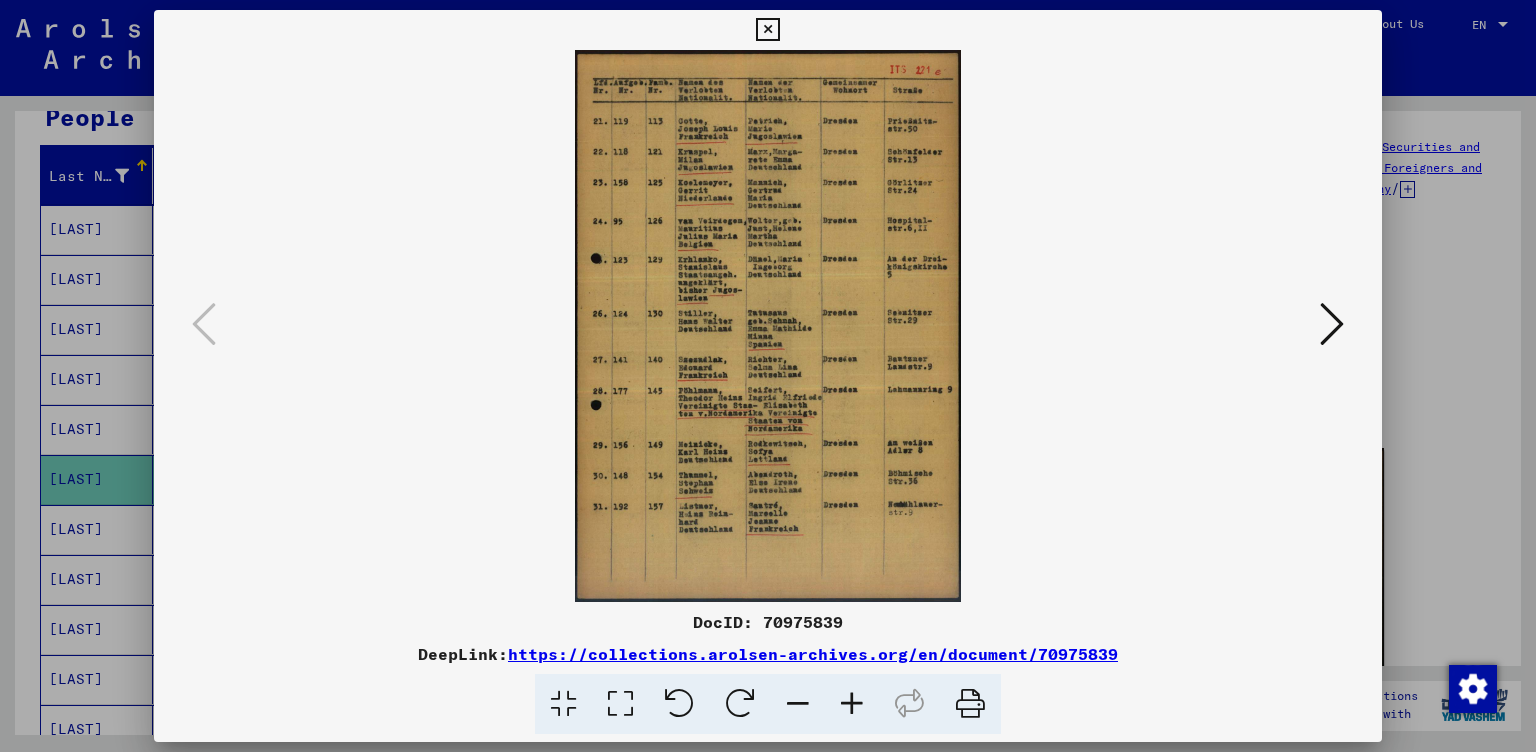 click at bounding box center [852, 704] 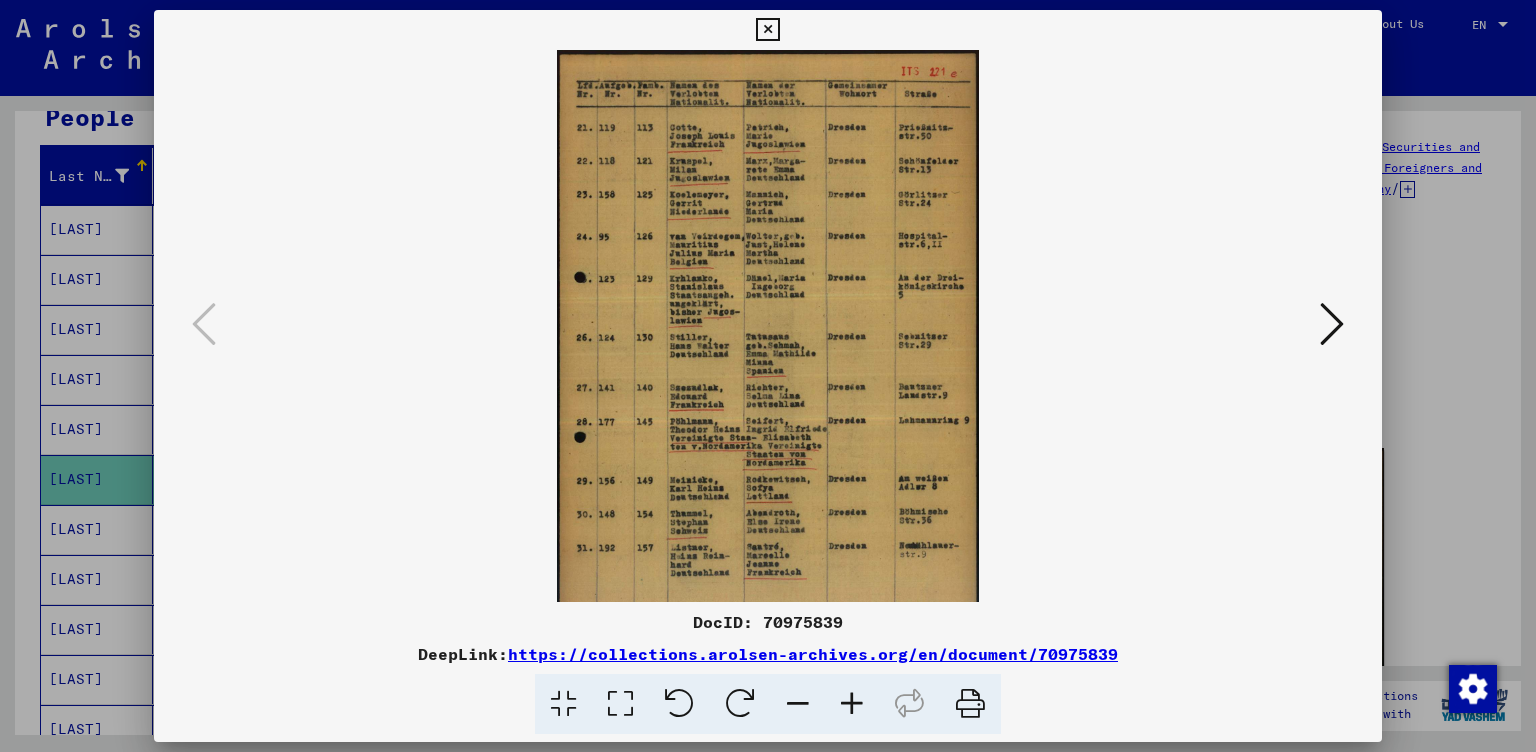click at bounding box center (852, 704) 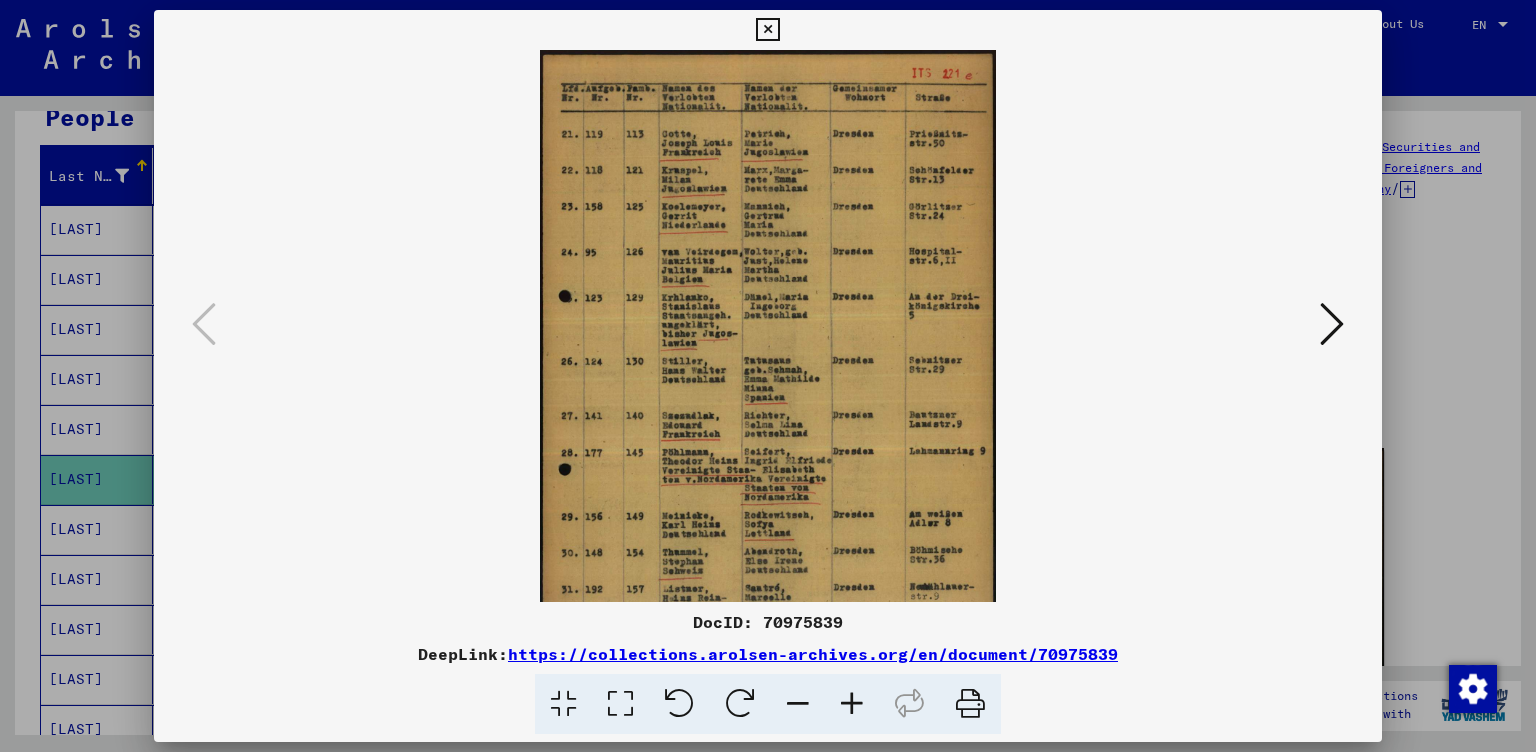 click at bounding box center (852, 704) 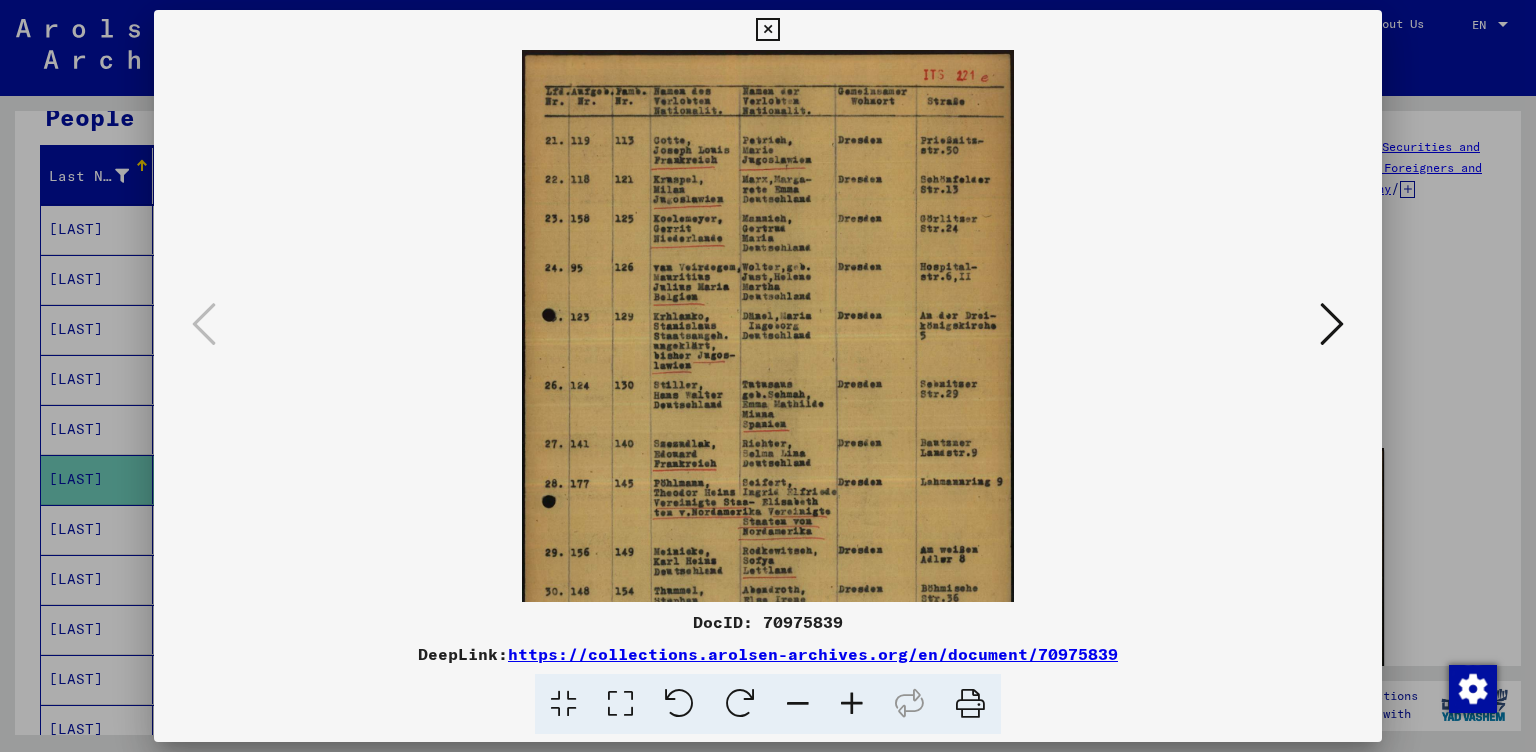 click at bounding box center [852, 704] 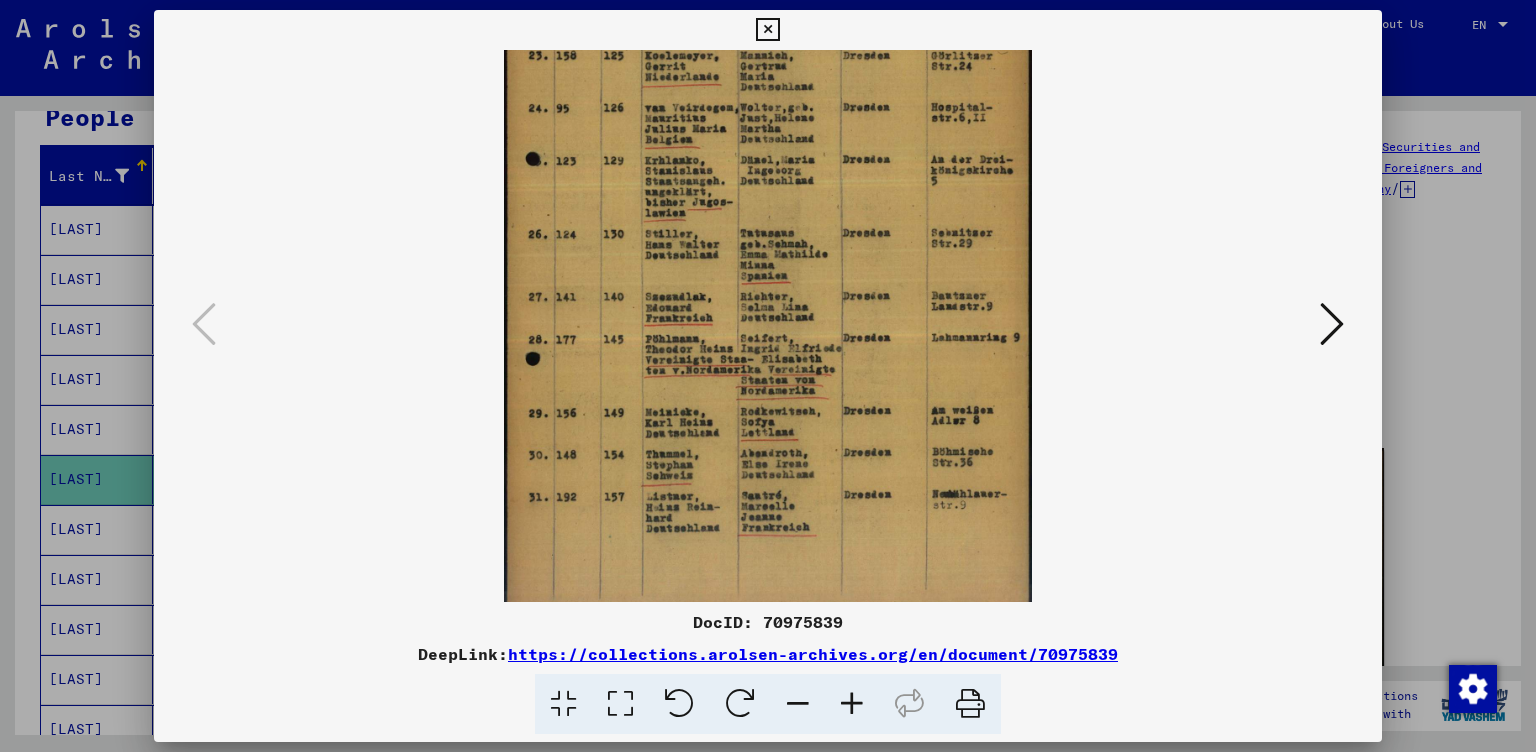 scroll, scrollTop: 200, scrollLeft: 0, axis: vertical 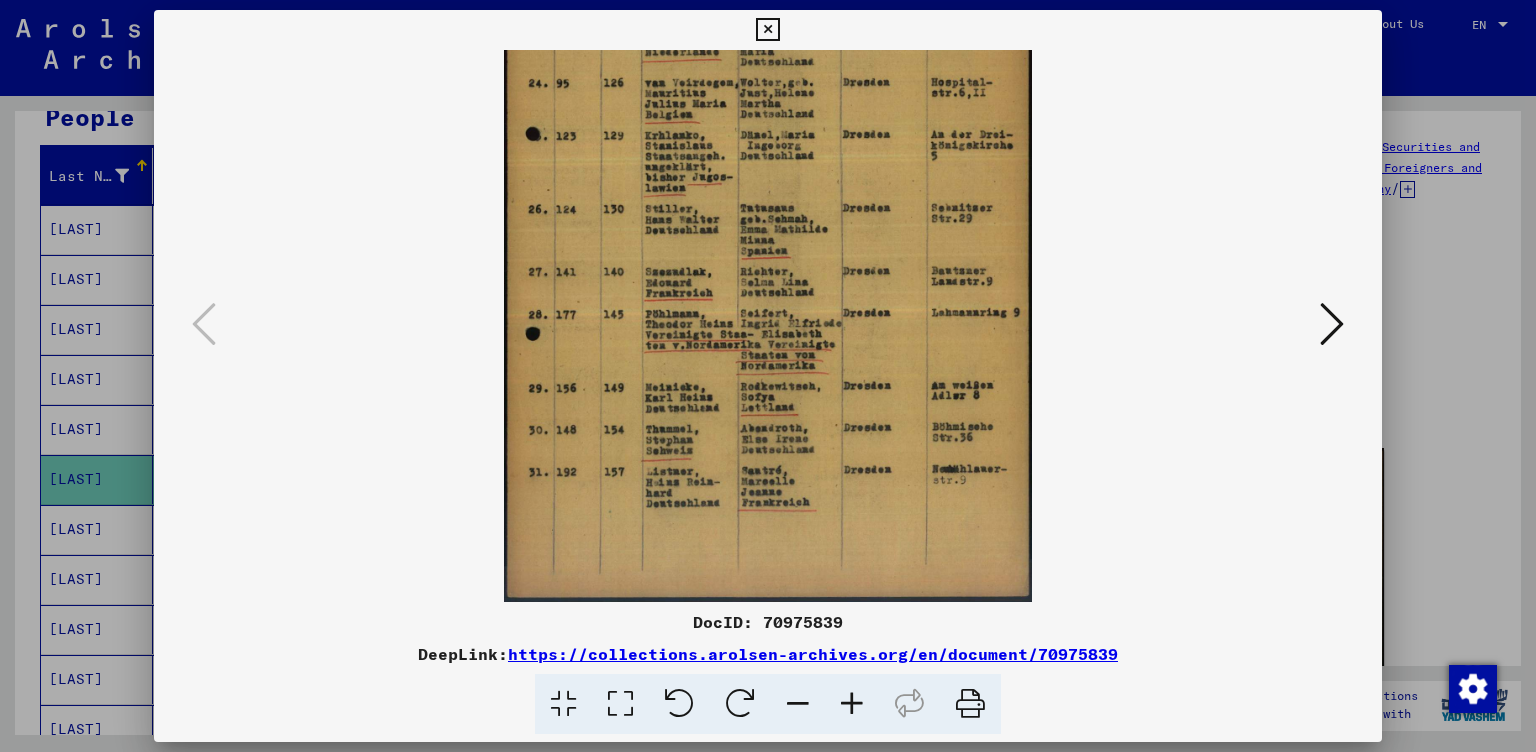 drag, startPoint x: 581, startPoint y: 372, endPoint x: 596, endPoint y: 134, distance: 238.47221 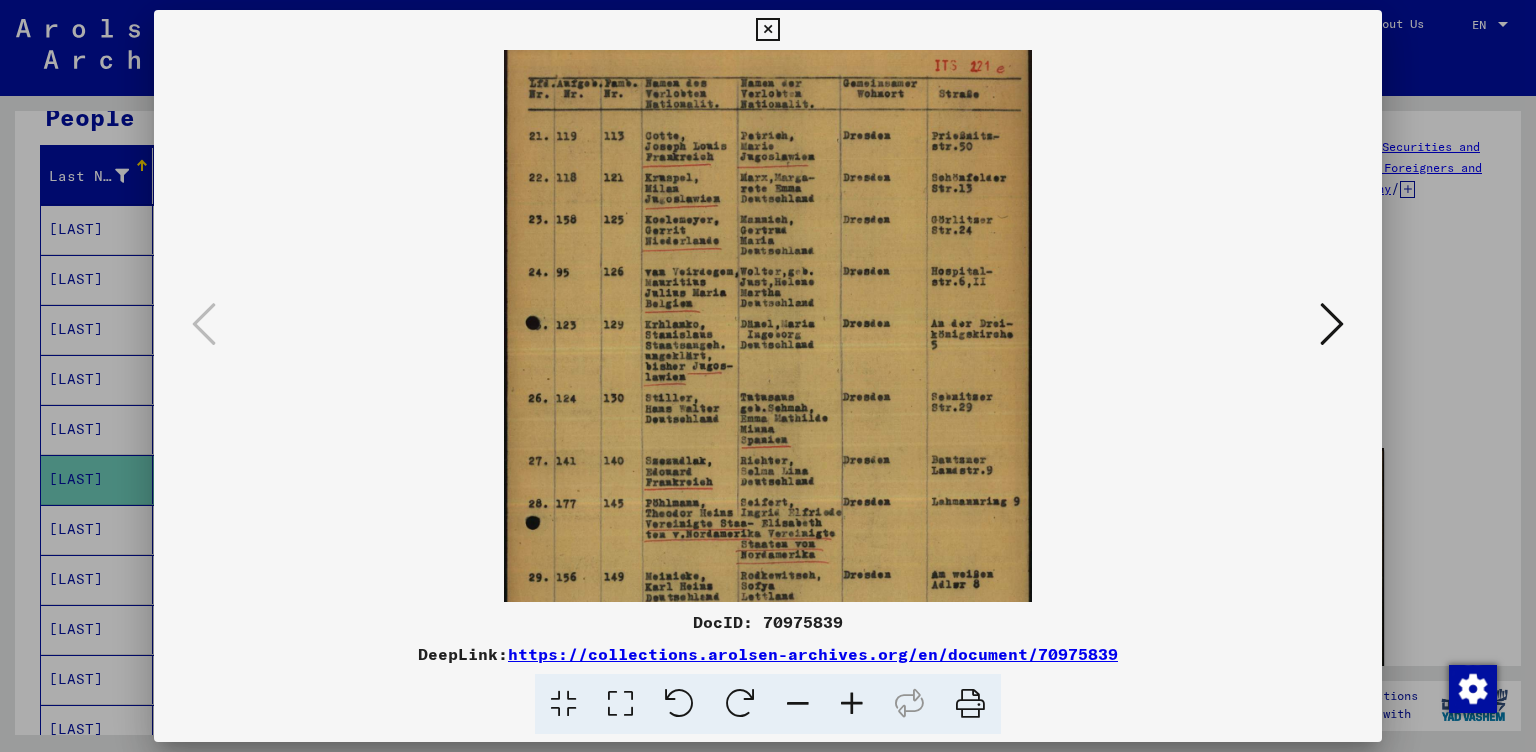 scroll, scrollTop: 4, scrollLeft: 0, axis: vertical 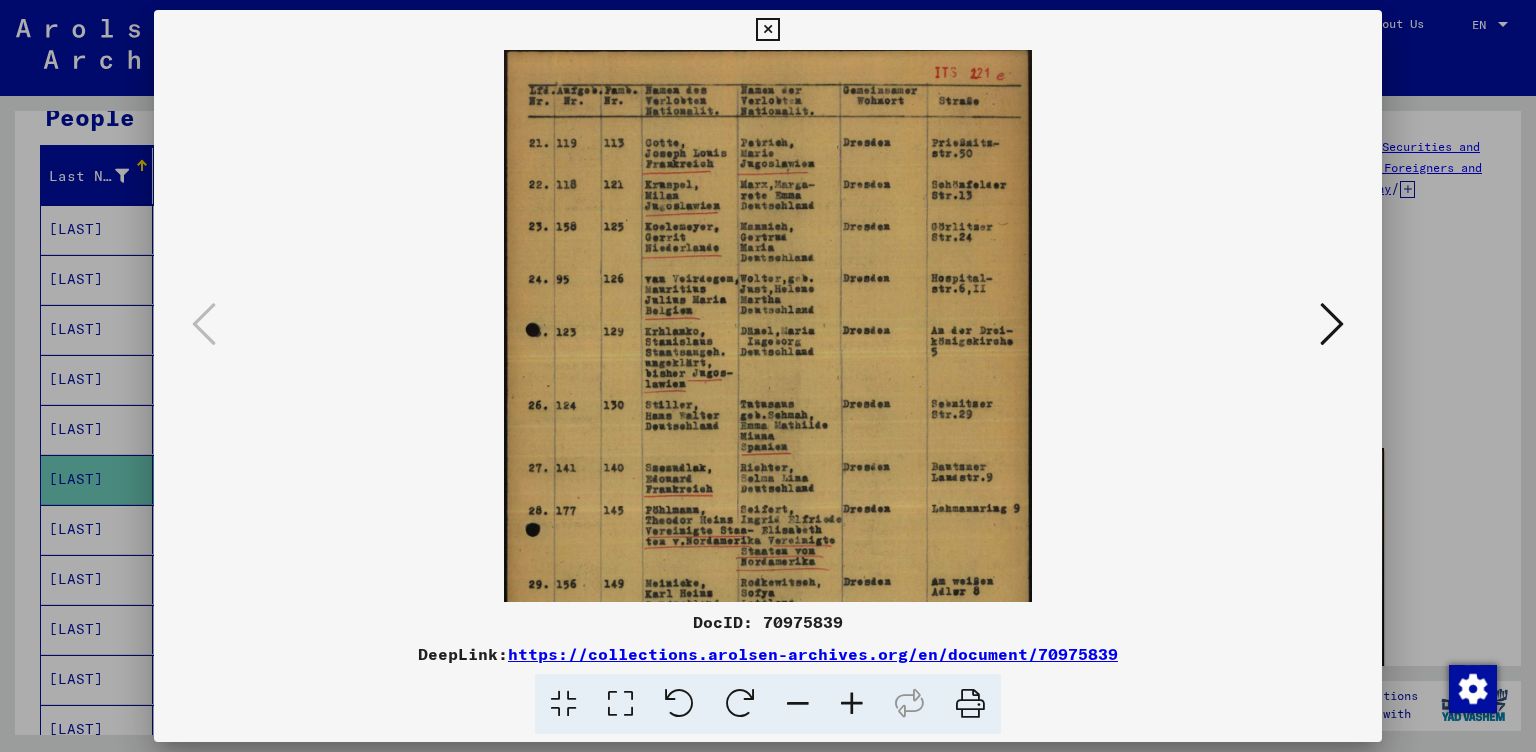 drag, startPoint x: 647, startPoint y: 218, endPoint x: 634, endPoint y: 397, distance: 179.47145 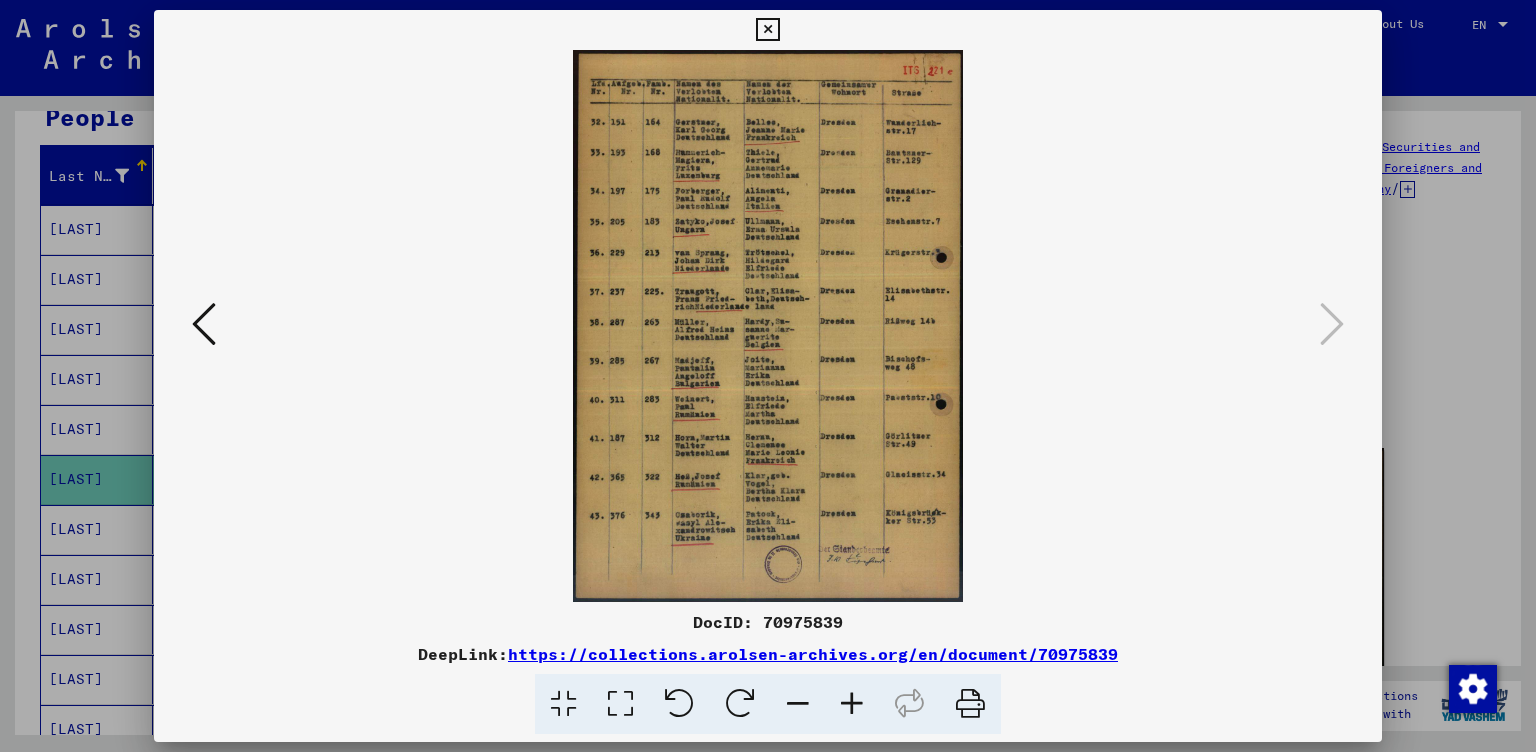 click at bounding box center [852, 704] 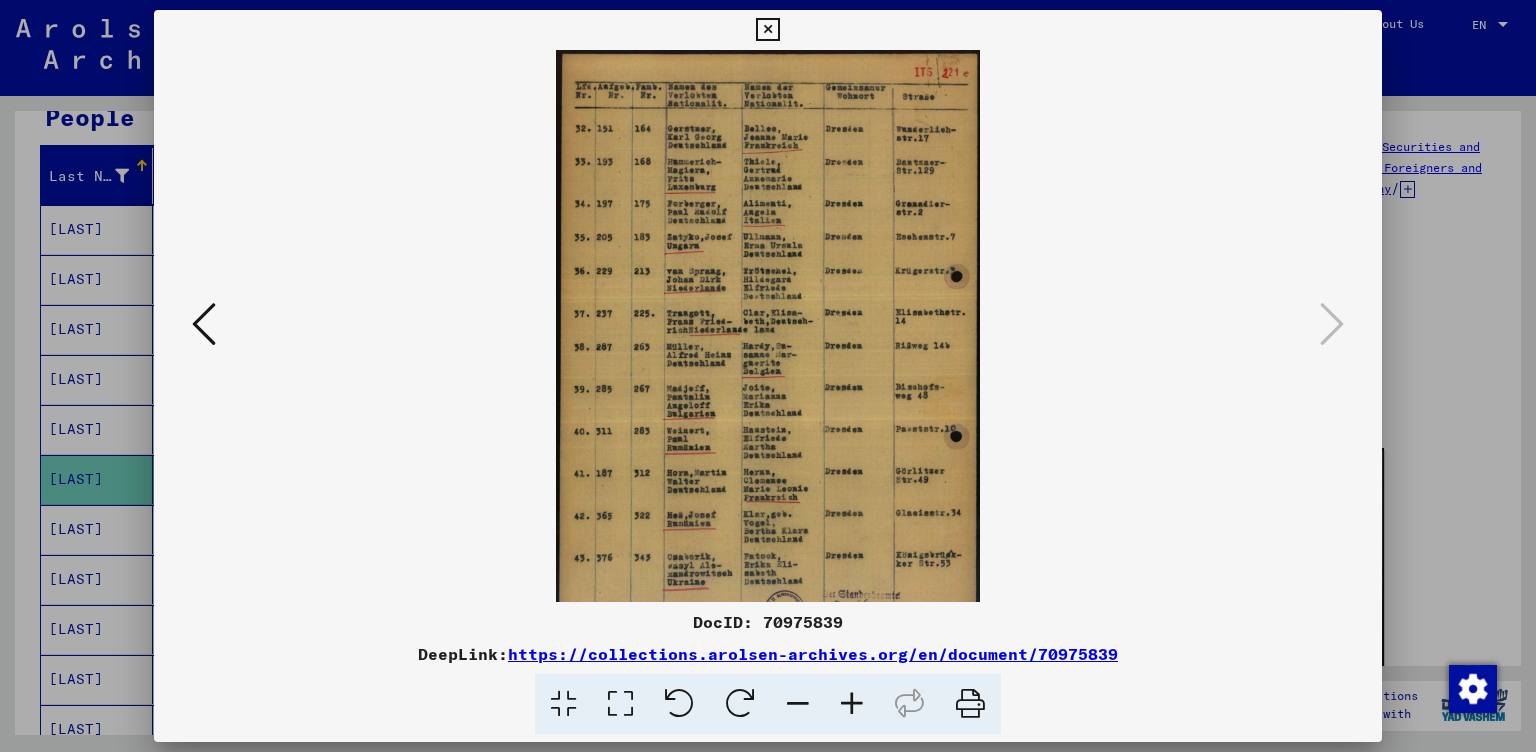 click at bounding box center (852, 704) 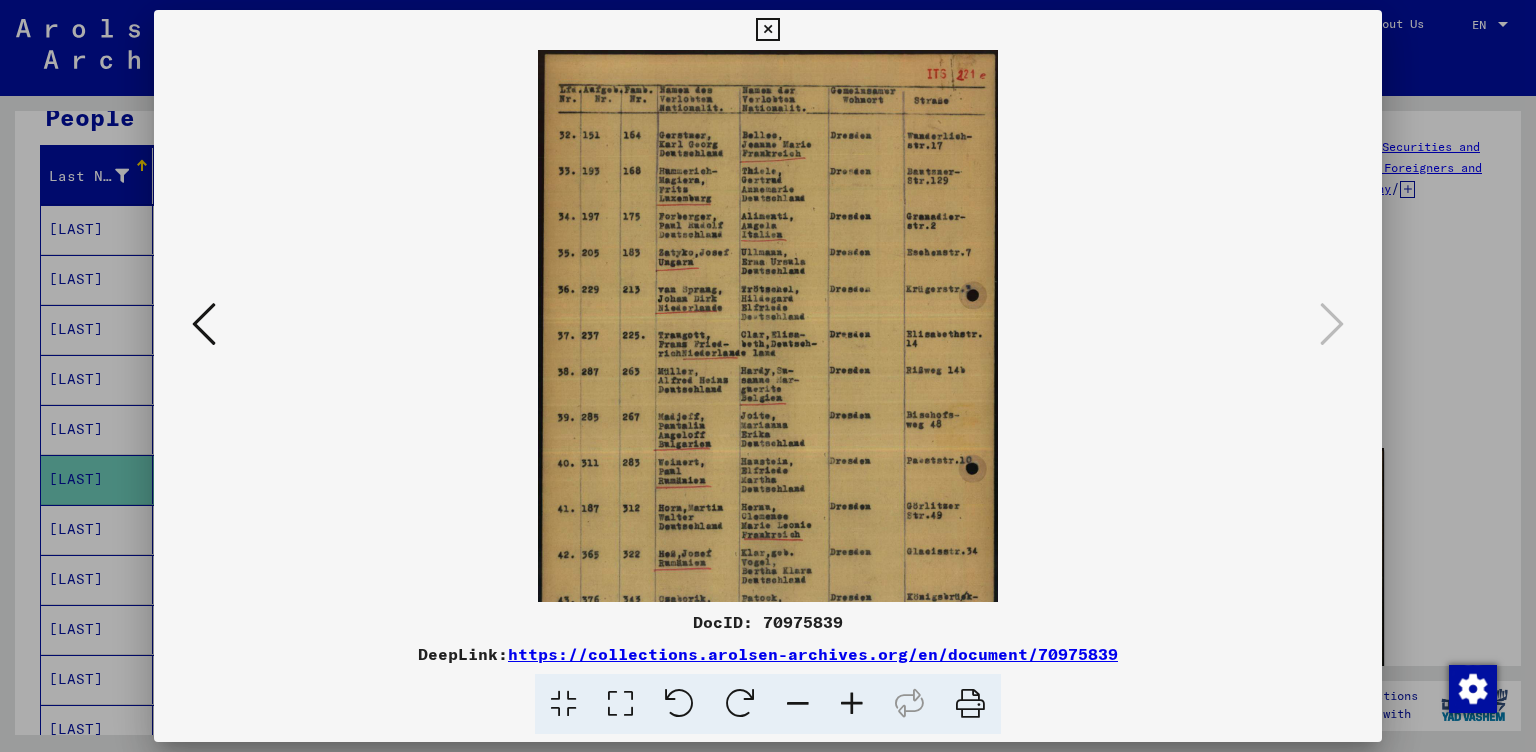 click at bounding box center [852, 704] 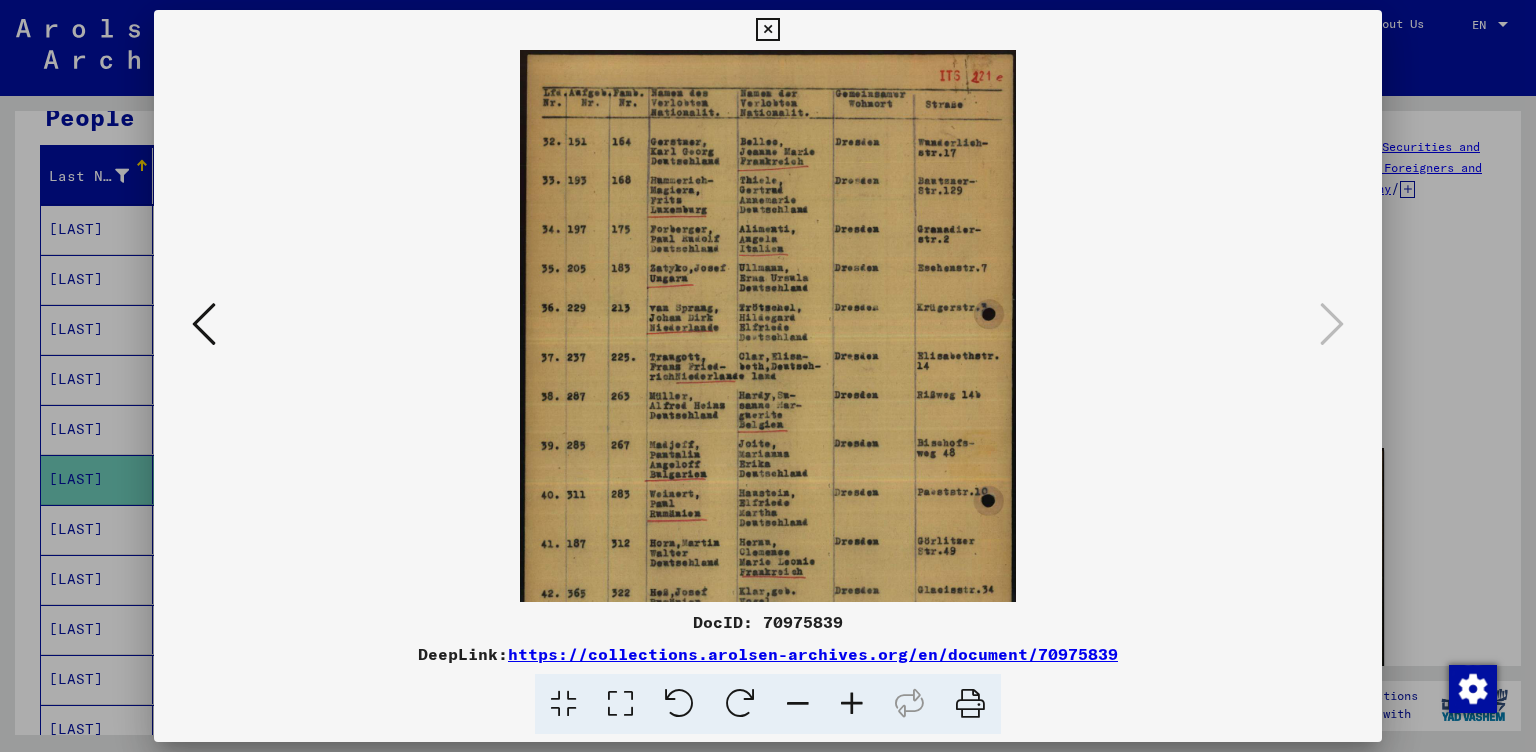 click at bounding box center [852, 704] 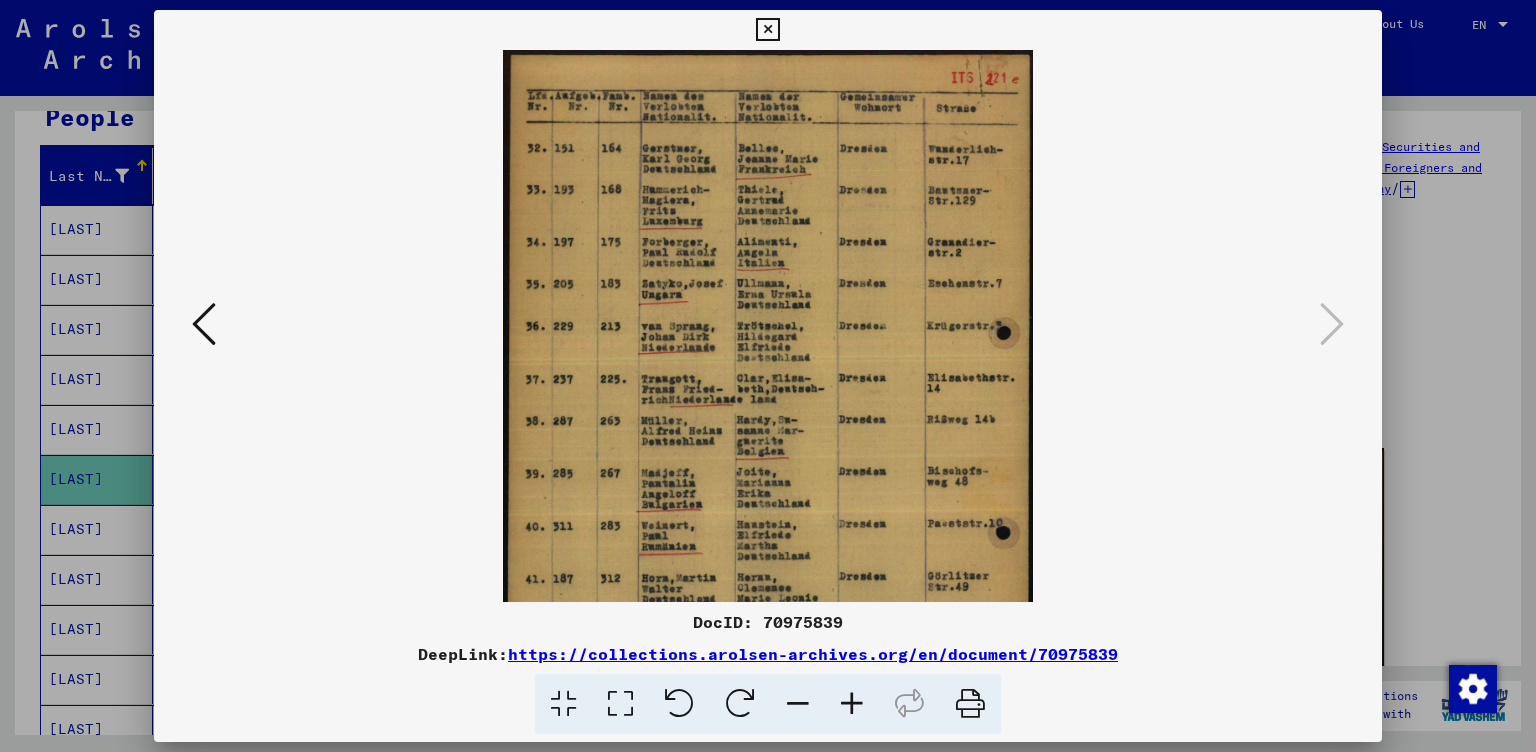 click at bounding box center [852, 704] 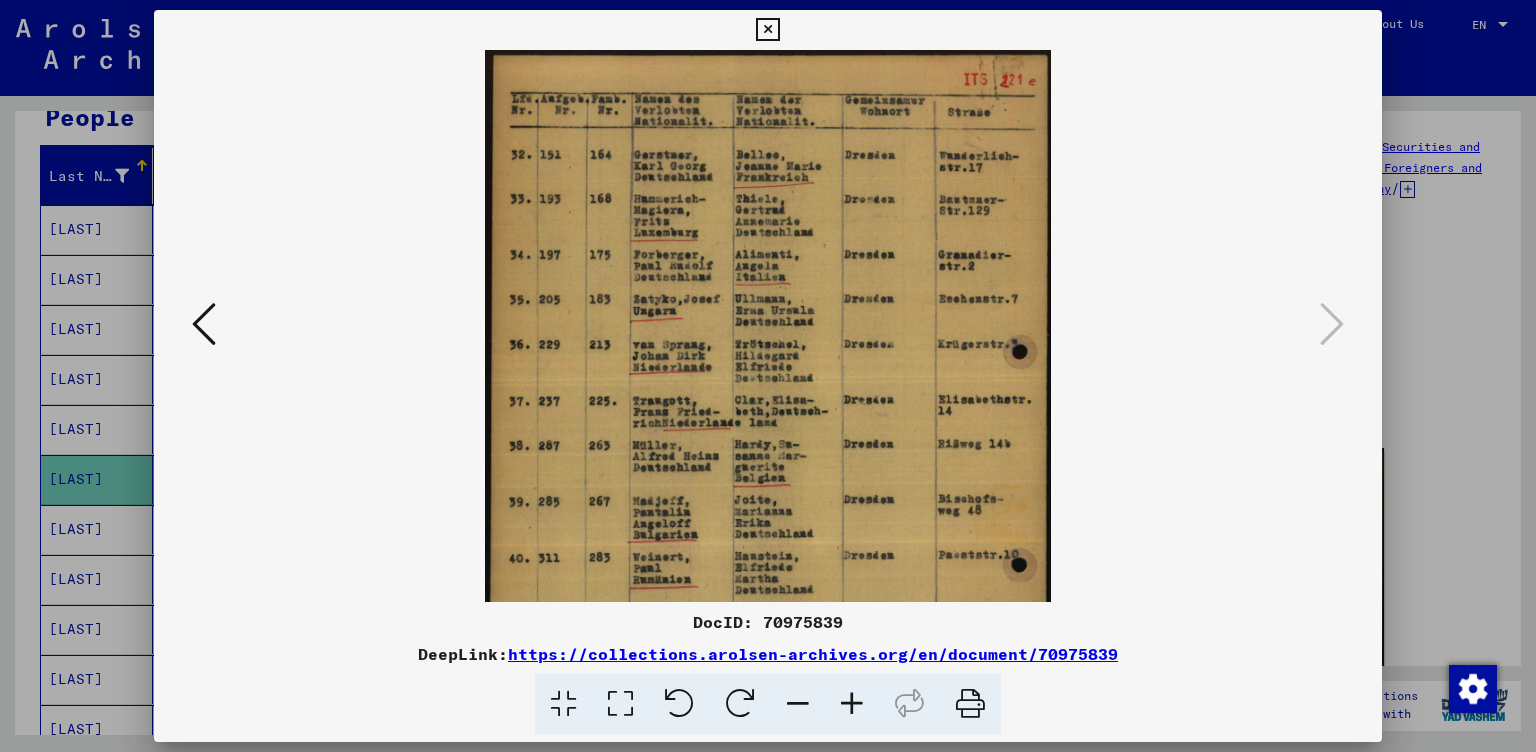 click at bounding box center [767, 30] 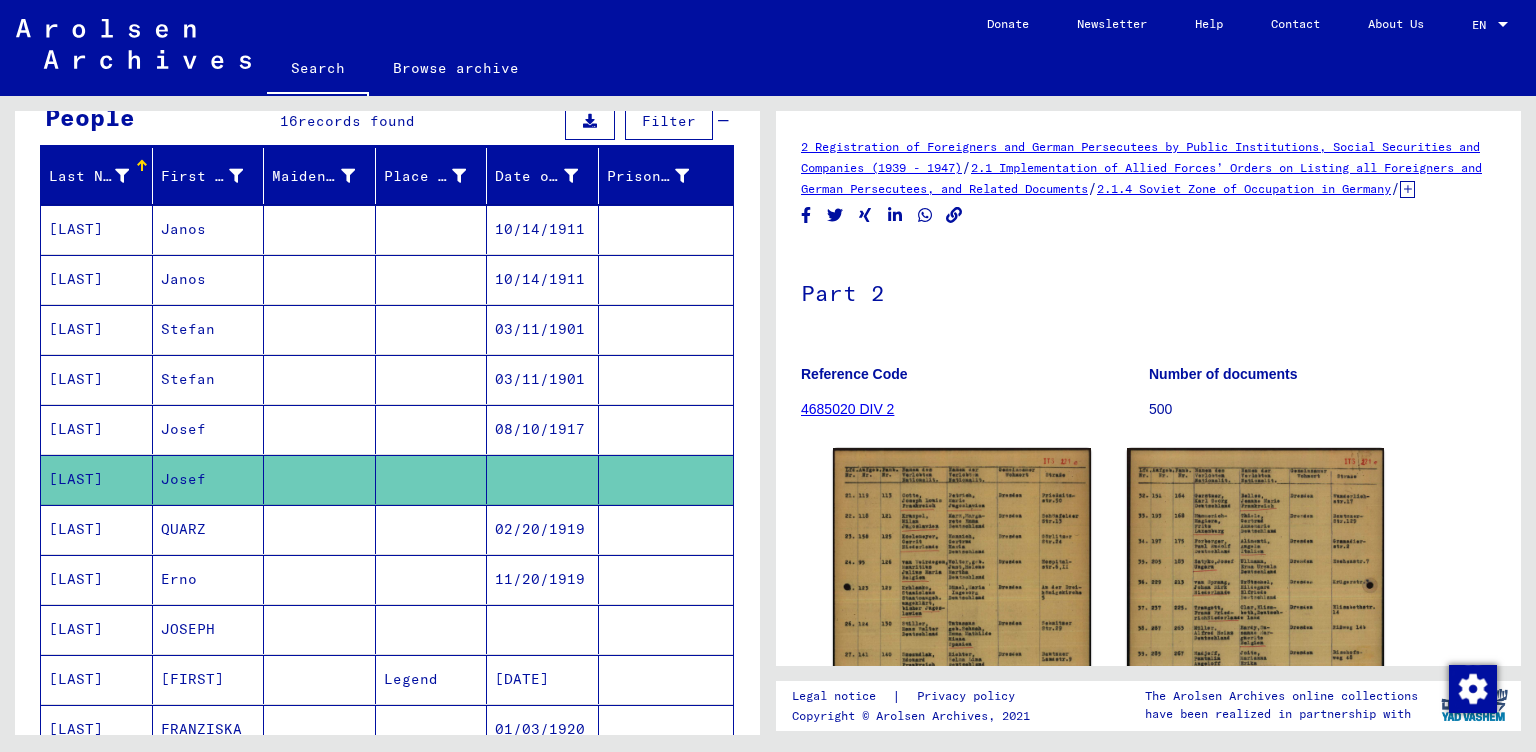 click on "[LAST]" at bounding box center (97, 629) 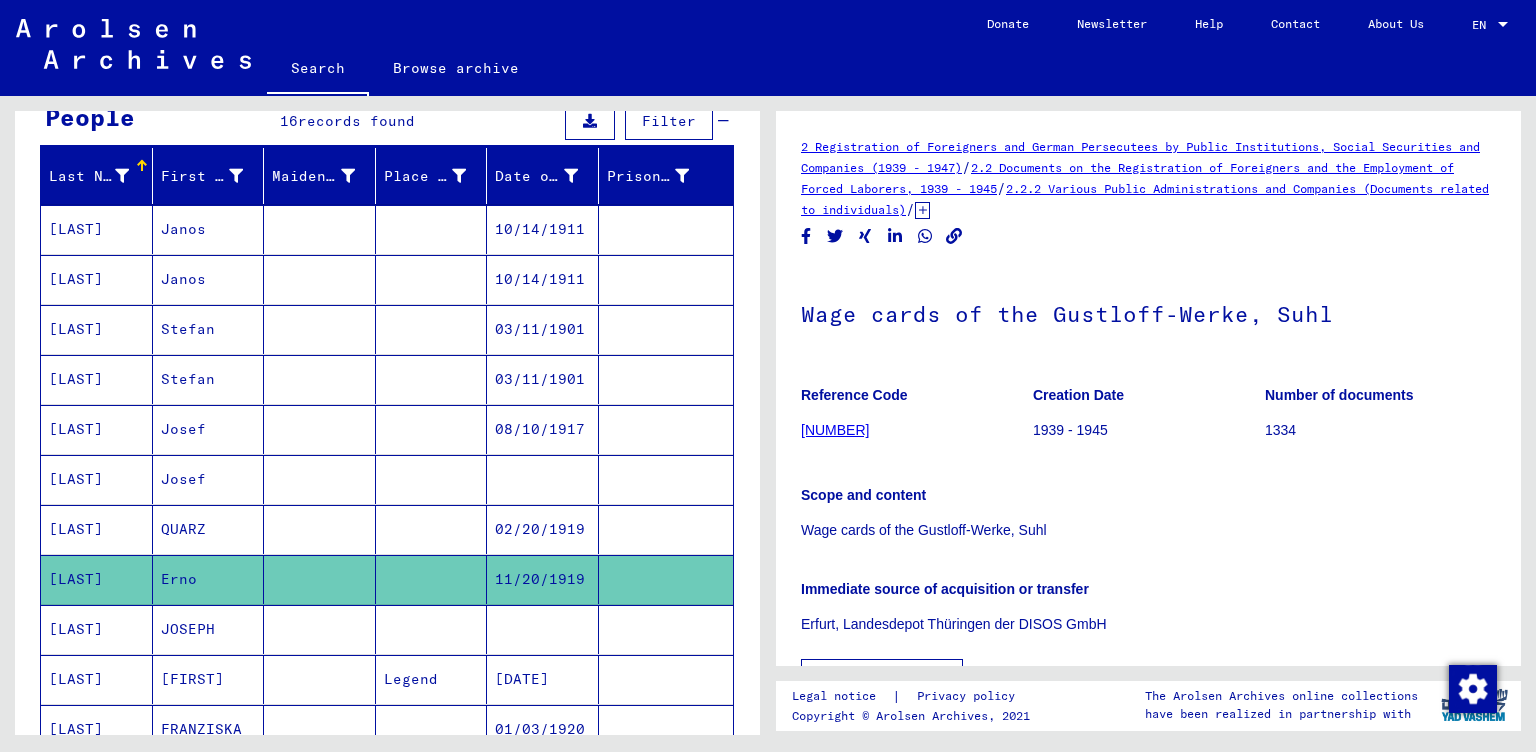 scroll, scrollTop: 0, scrollLeft: 0, axis: both 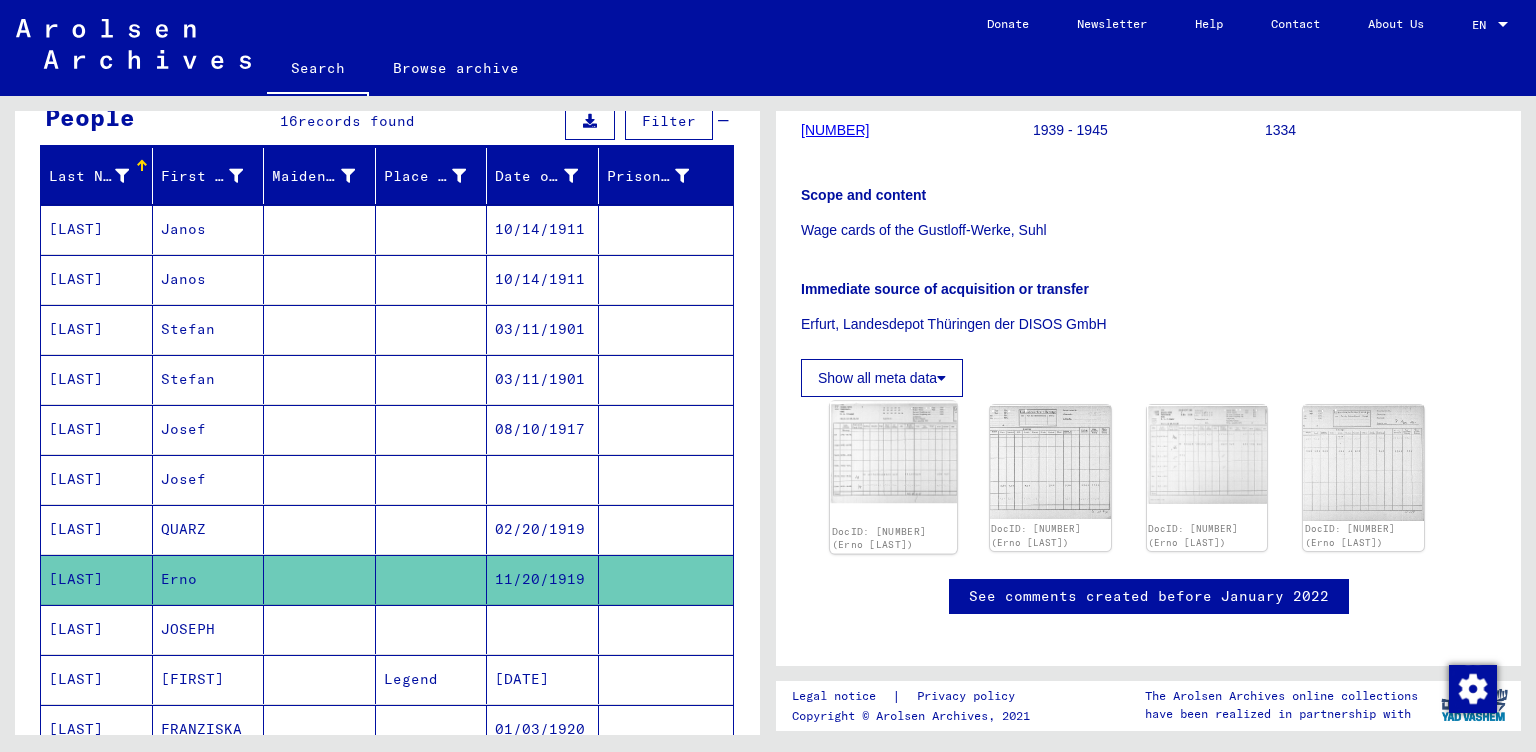 click 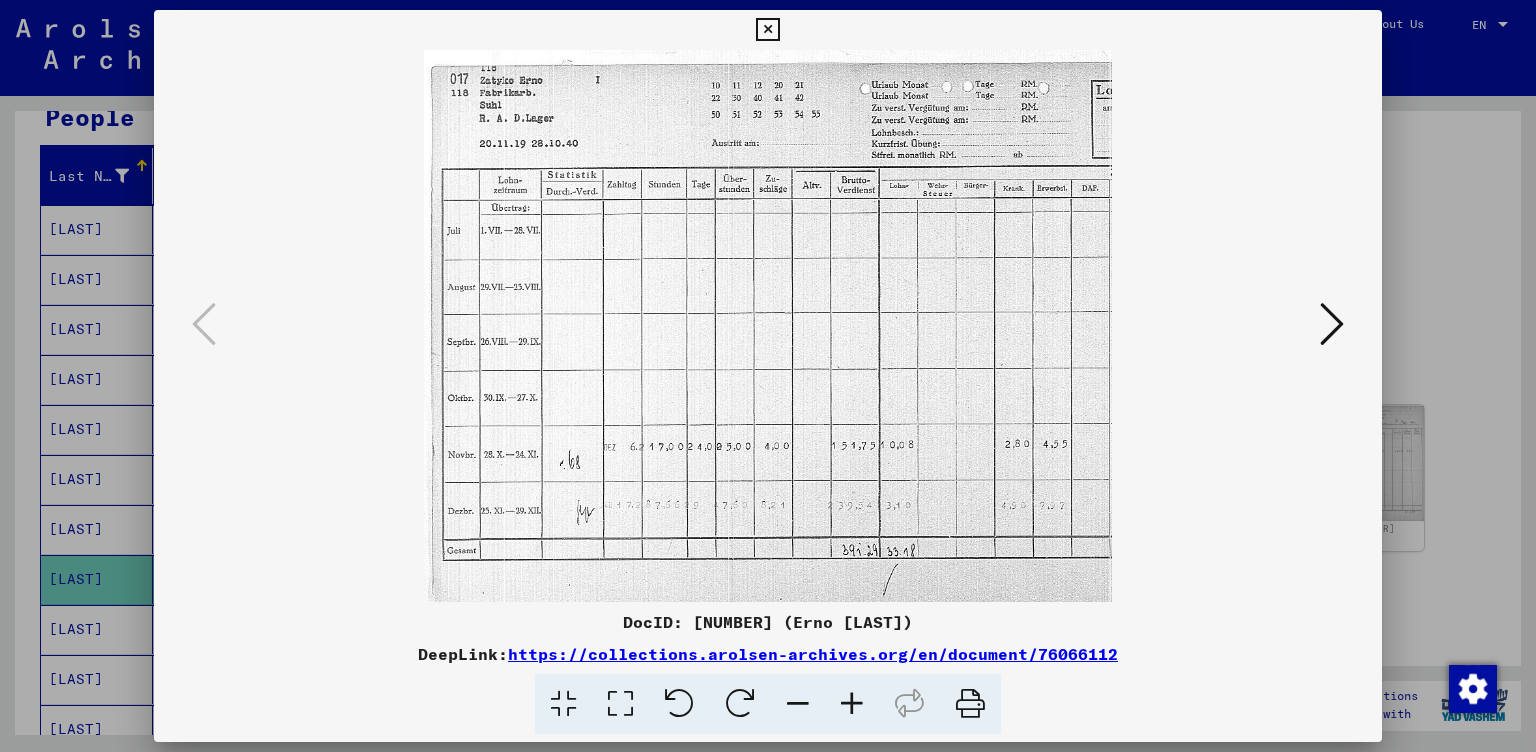 click at bounding box center [1332, 324] 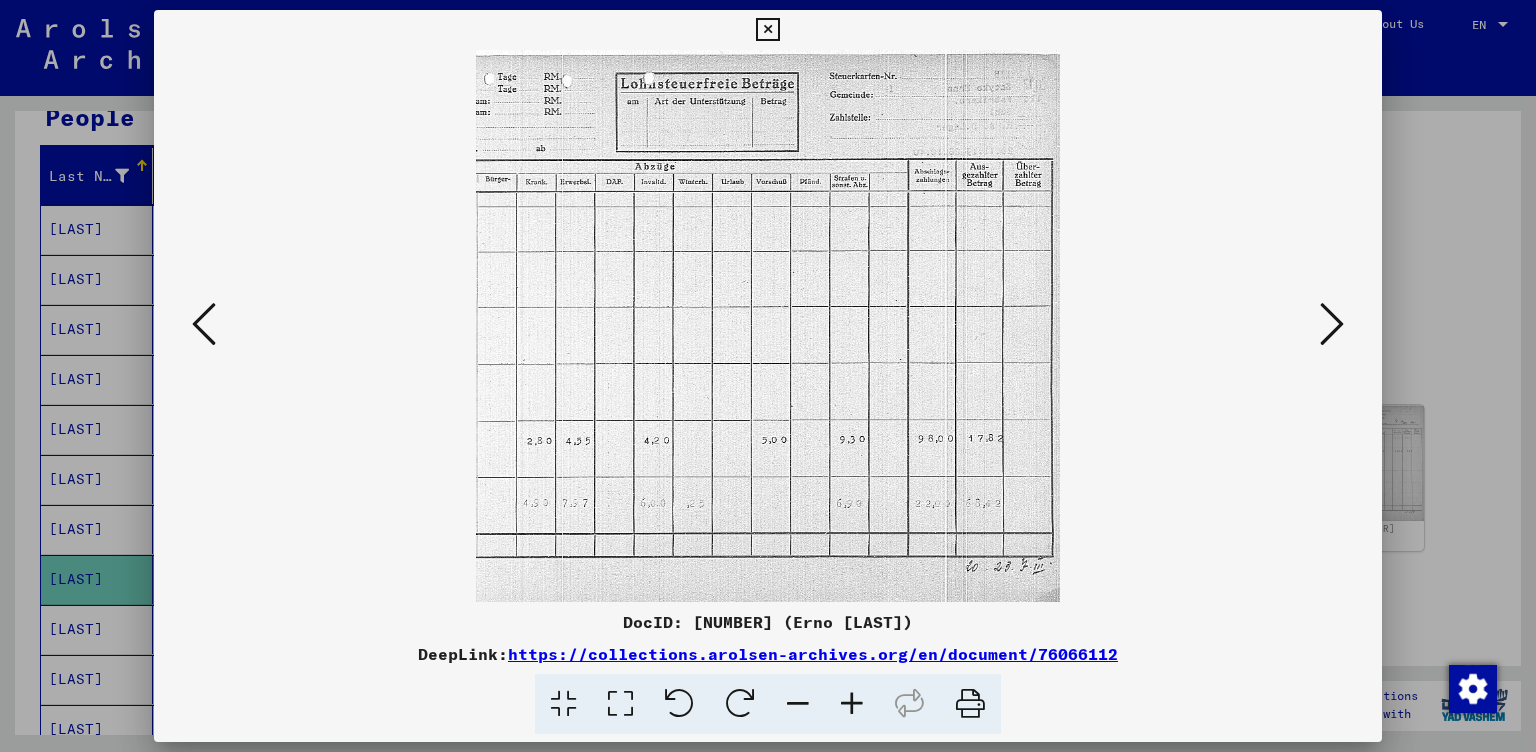 click at bounding box center [1332, 324] 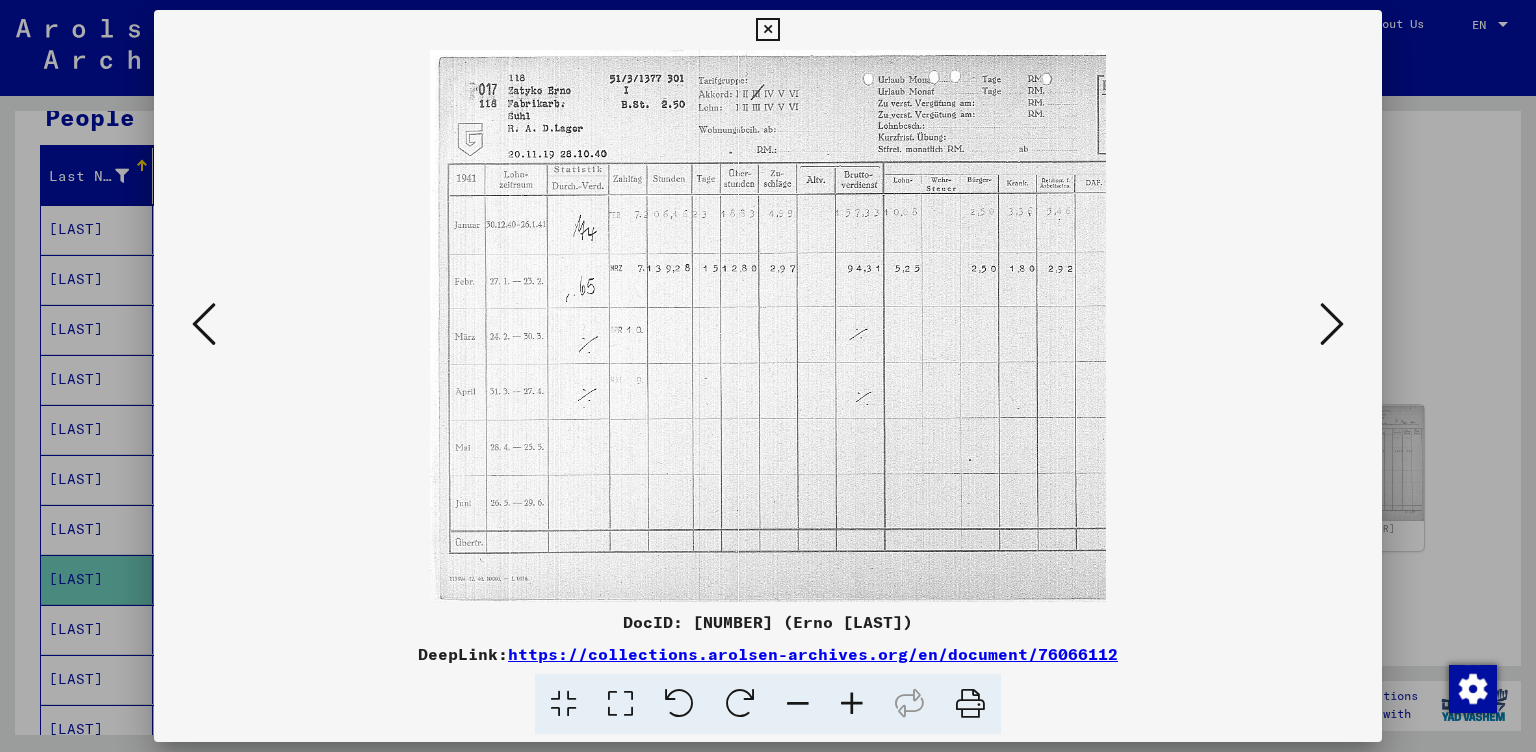 click at bounding box center [1332, 324] 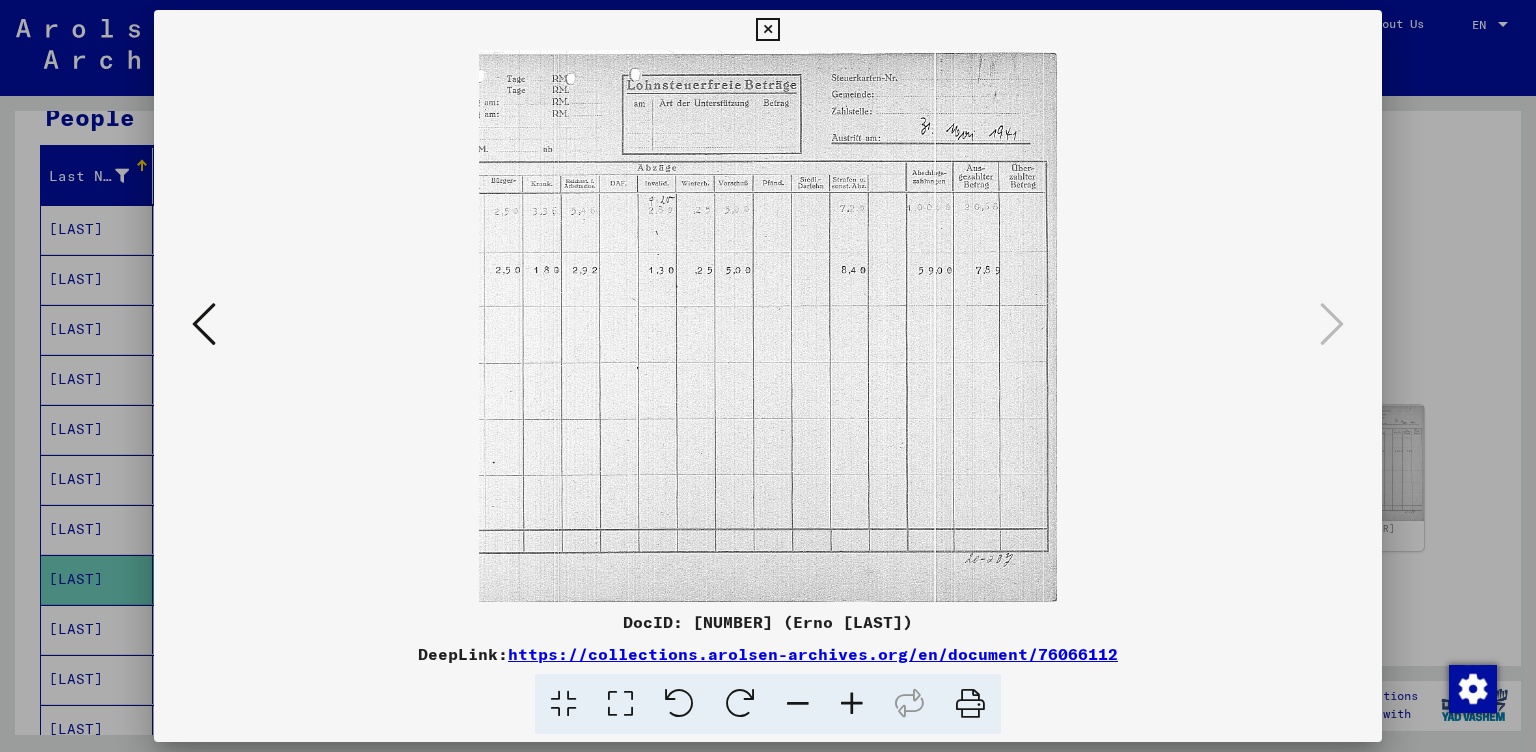click at bounding box center [1332, 324] 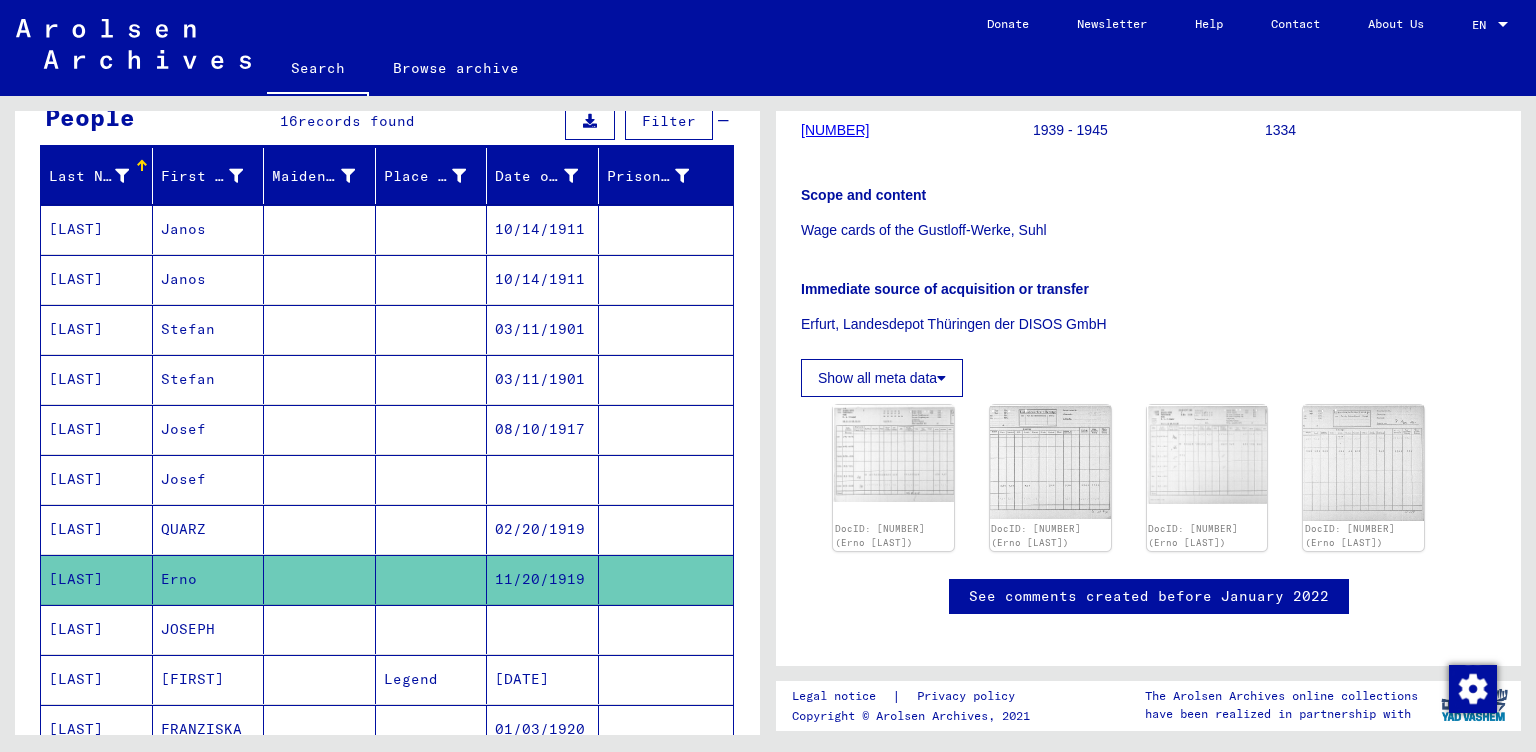 click on "[LAST]" at bounding box center (97, 679) 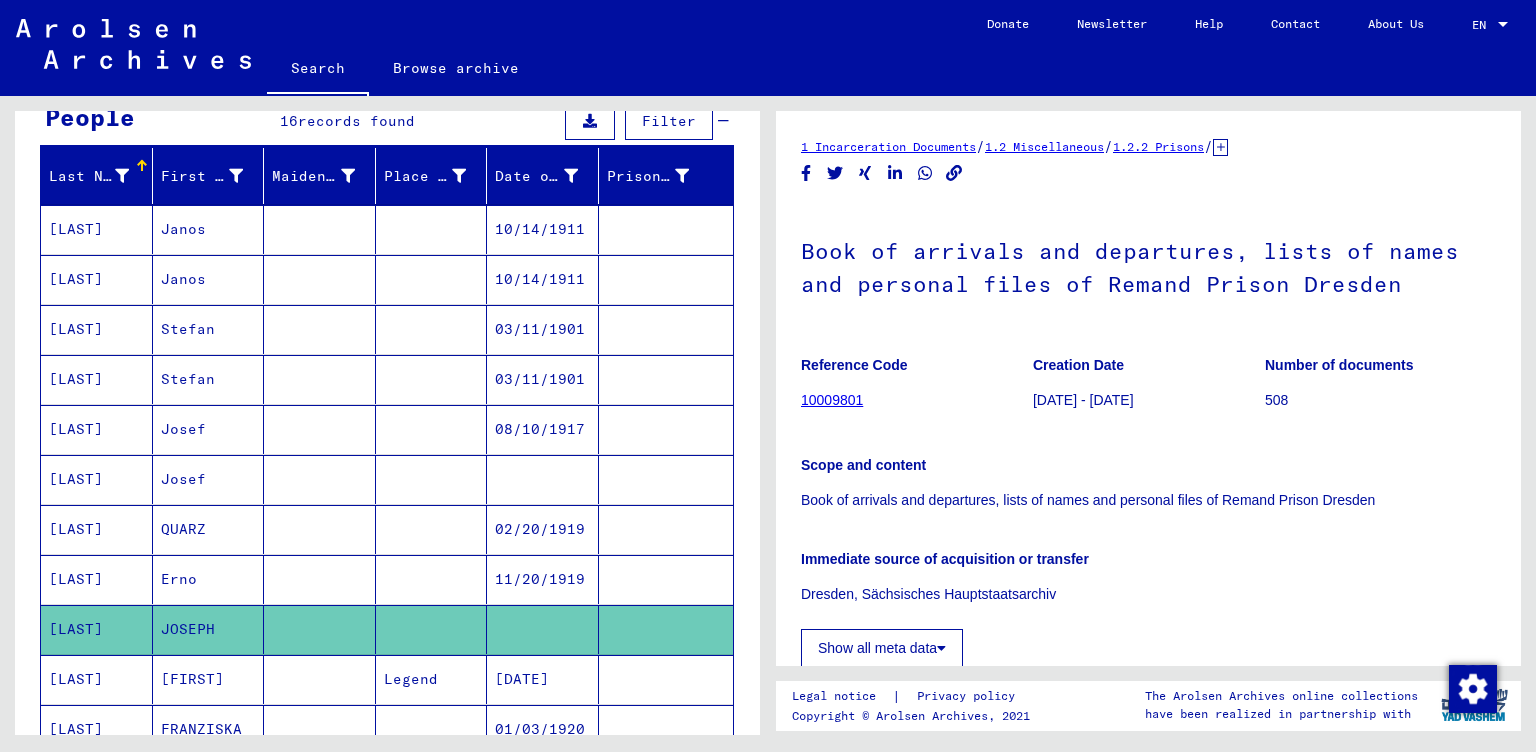 scroll, scrollTop: 0, scrollLeft: 0, axis: both 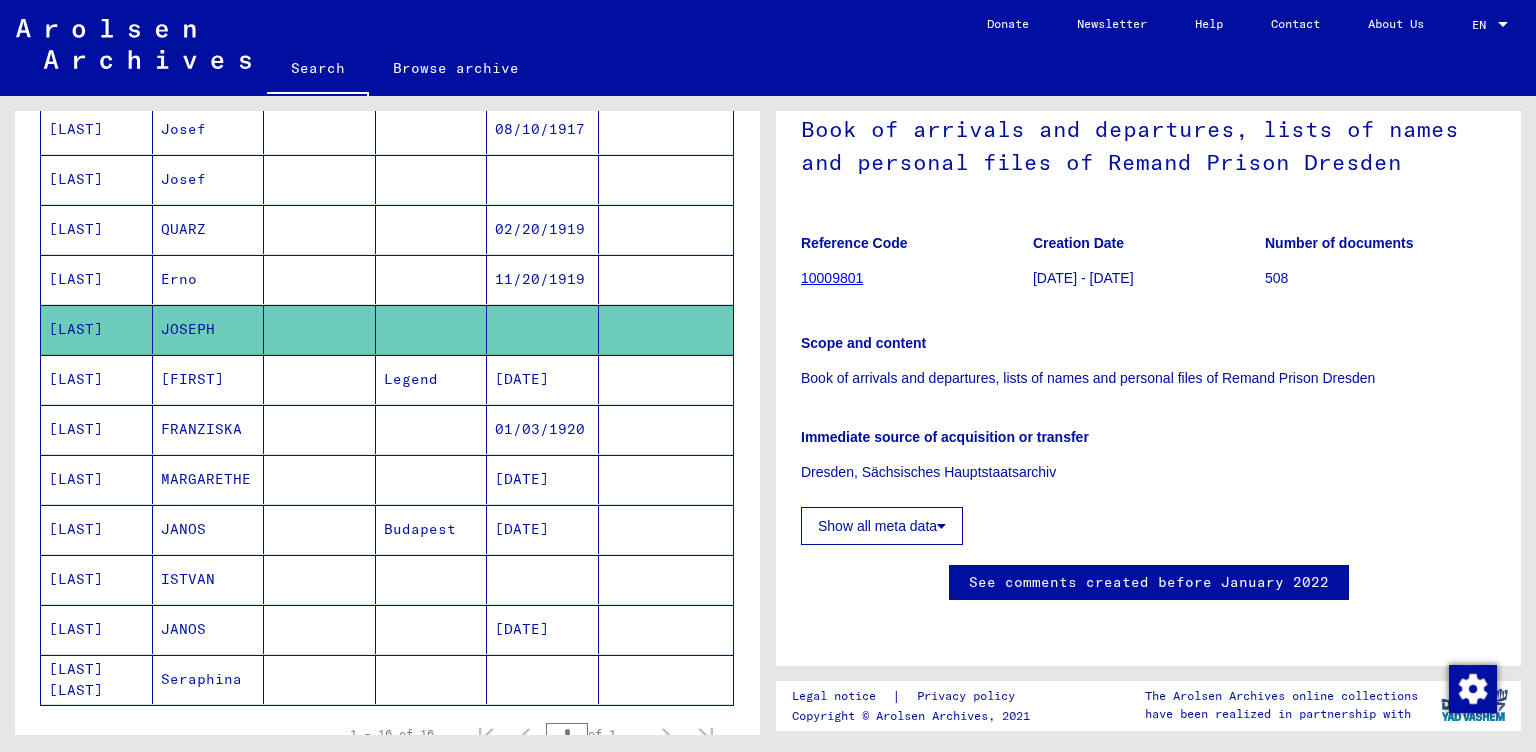 click on "[LAST]" at bounding box center (97, 429) 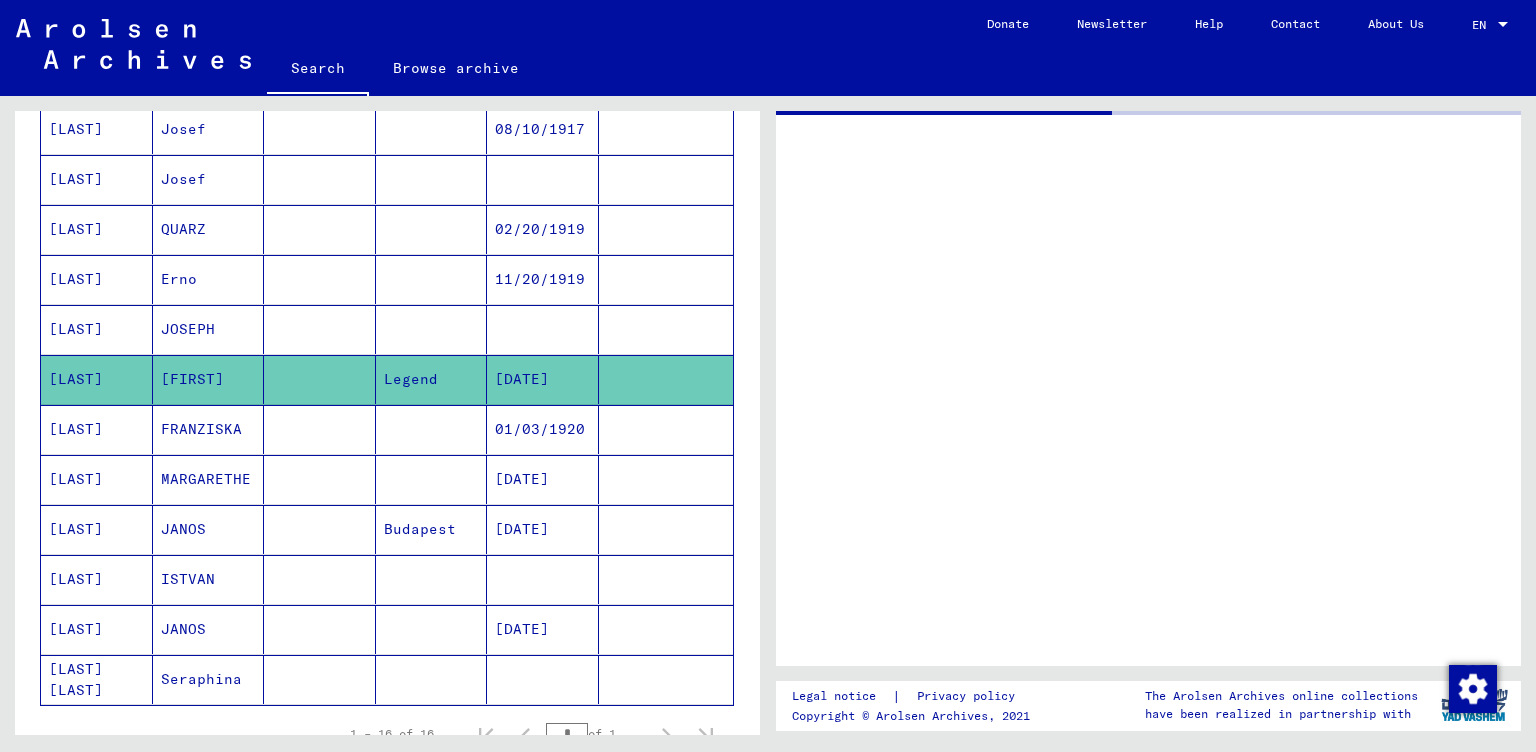 scroll, scrollTop: 0, scrollLeft: 0, axis: both 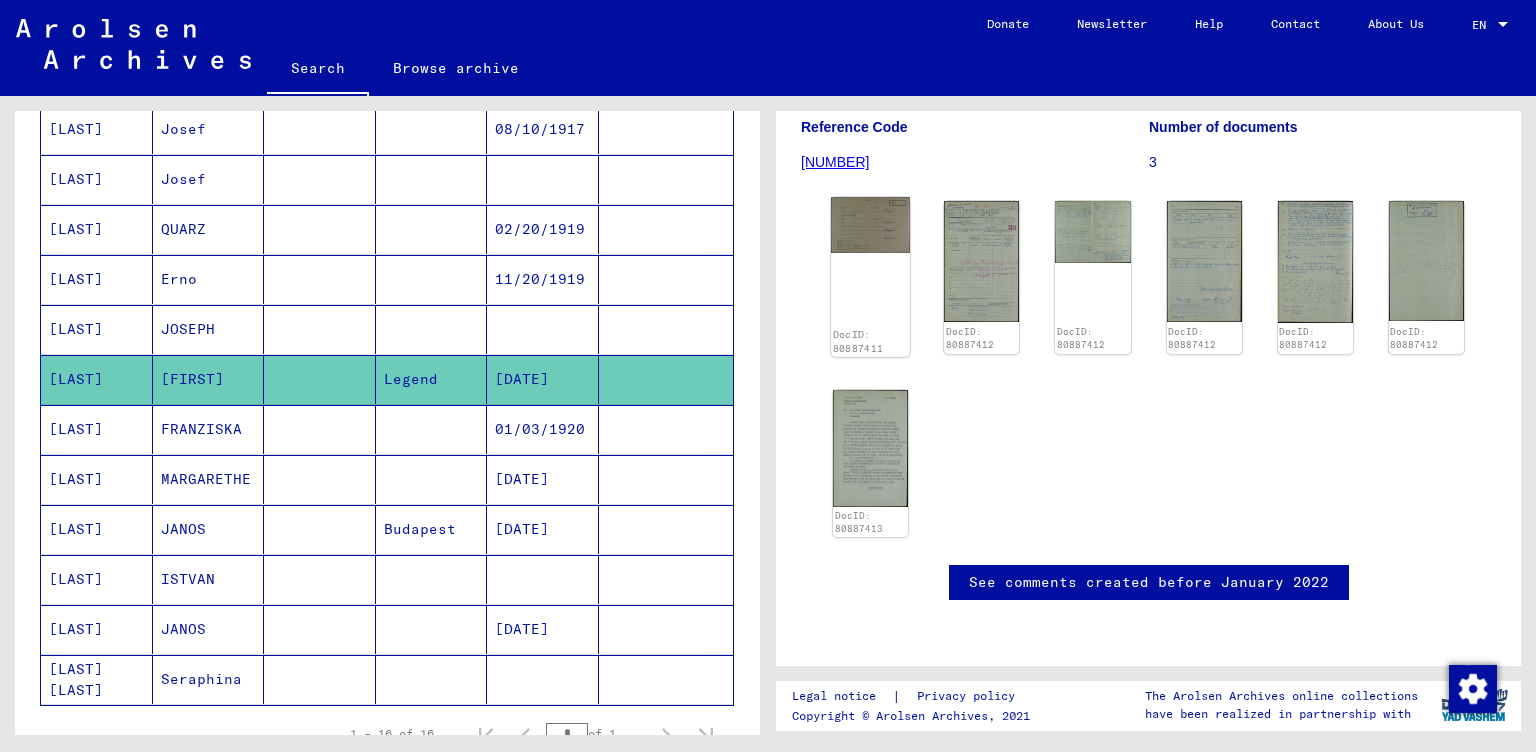 click 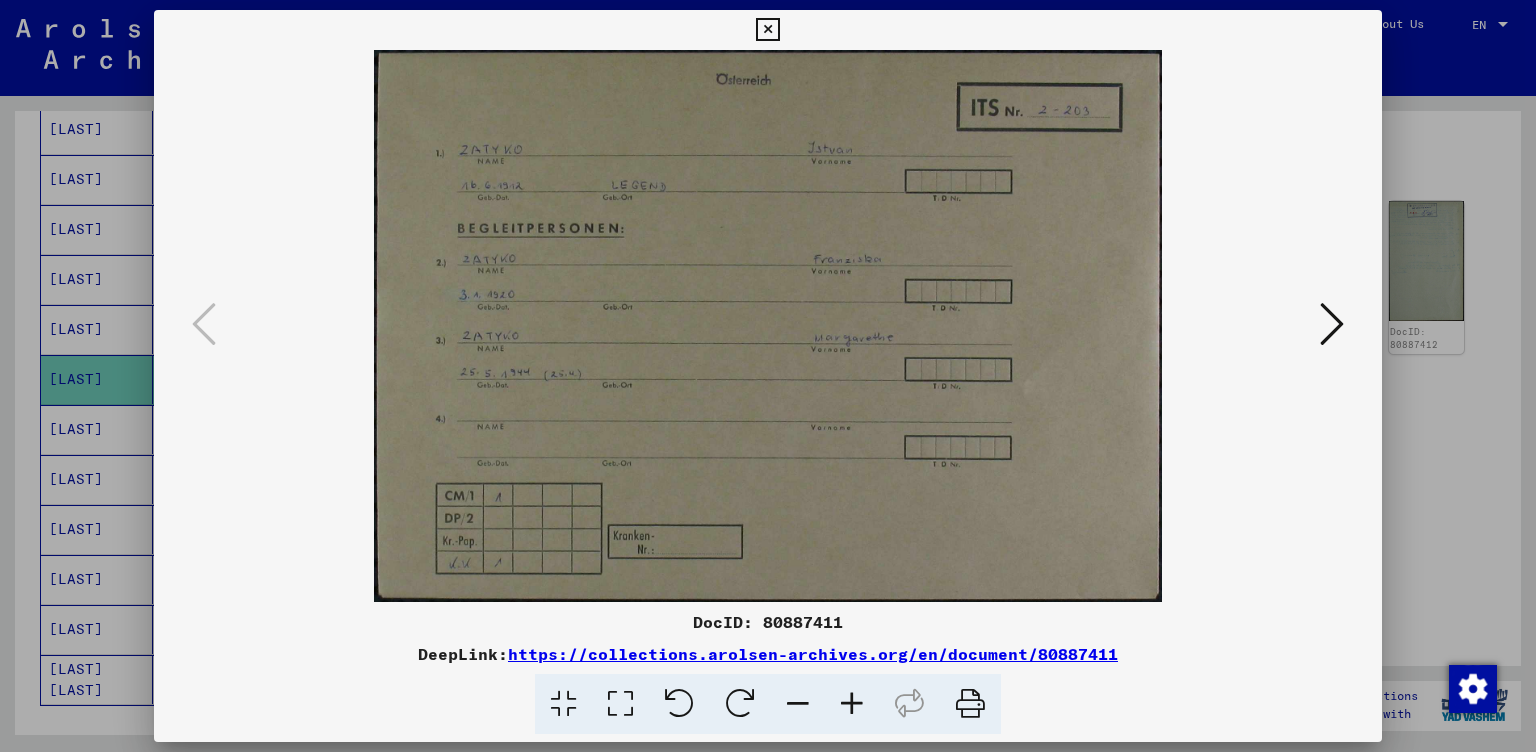 click at bounding box center (1332, 324) 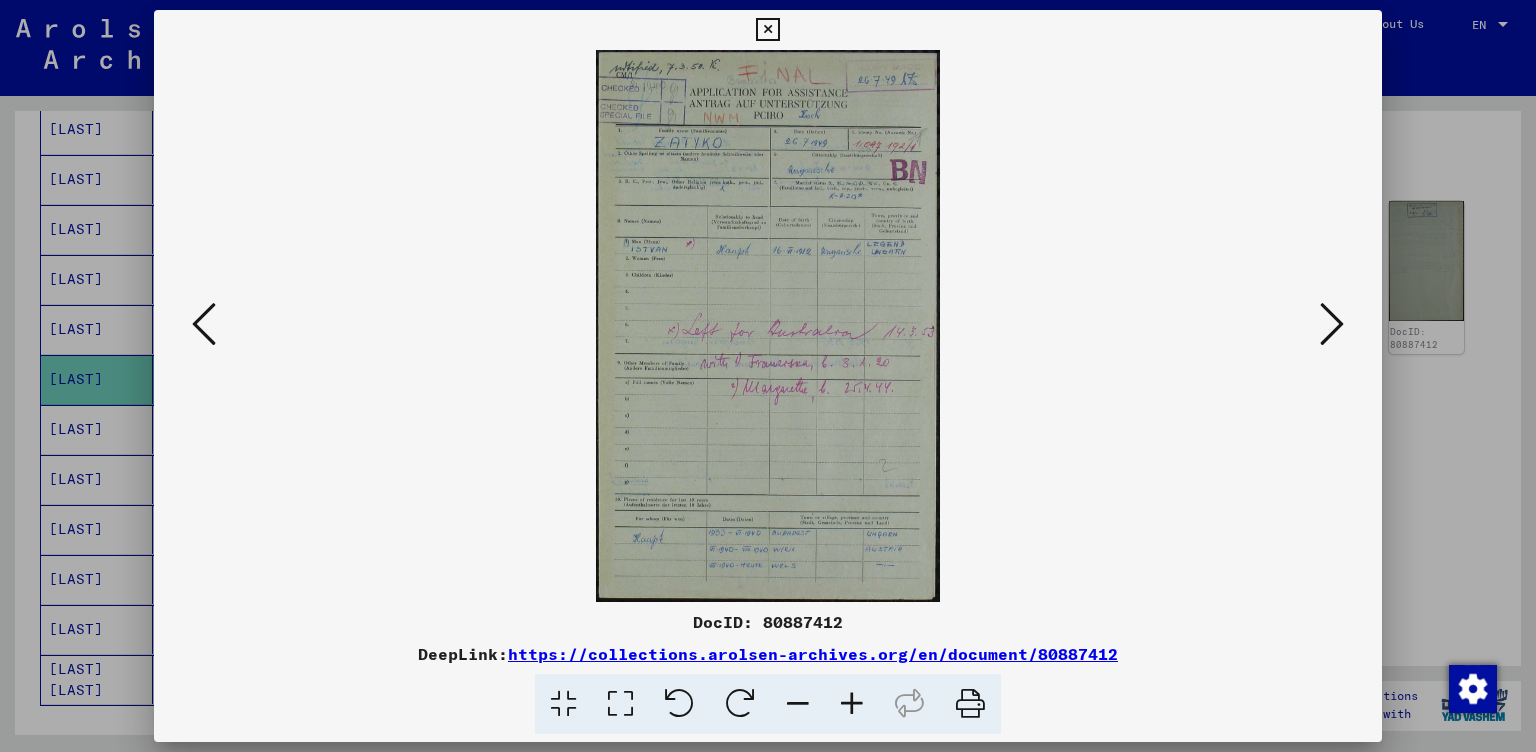 click at bounding box center [852, 704] 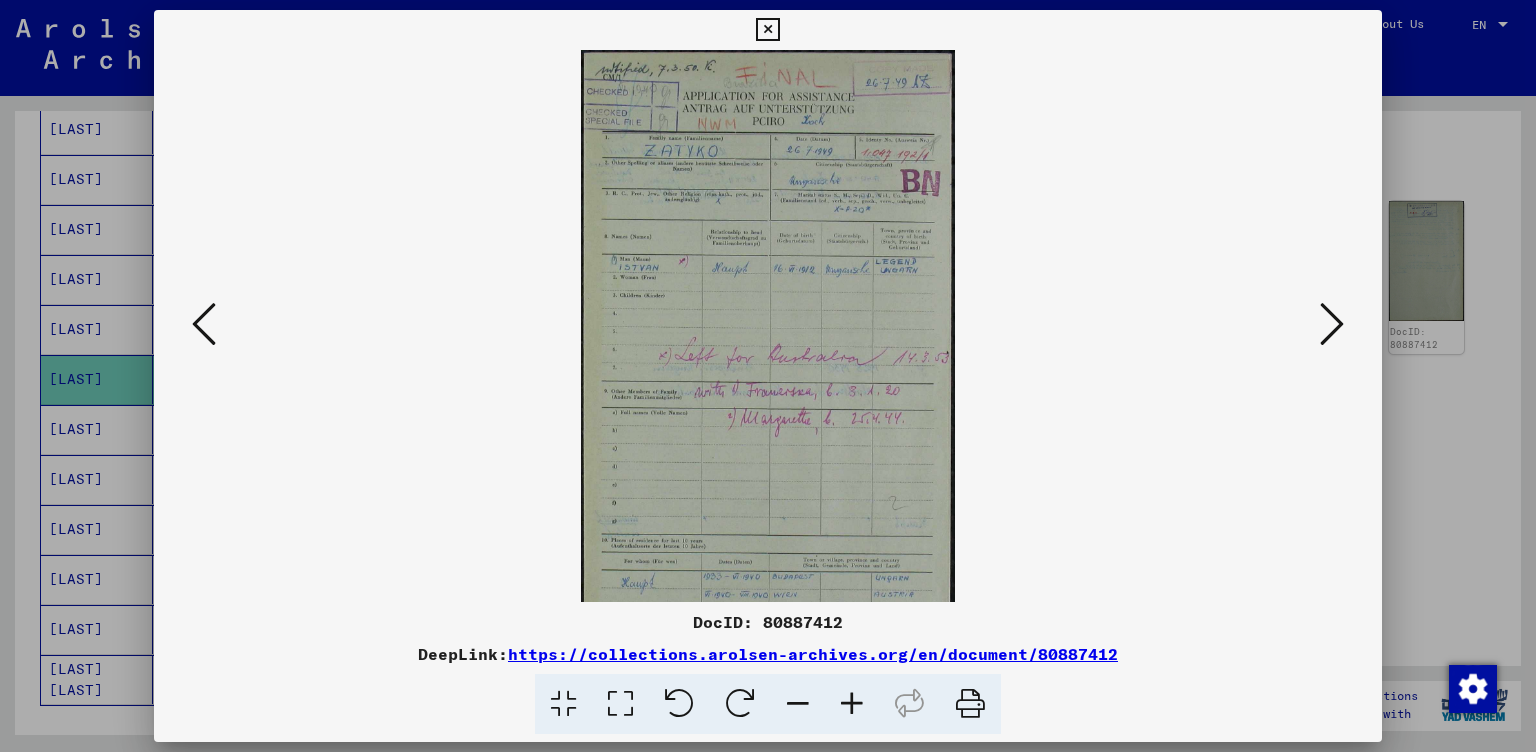 click at bounding box center [852, 704] 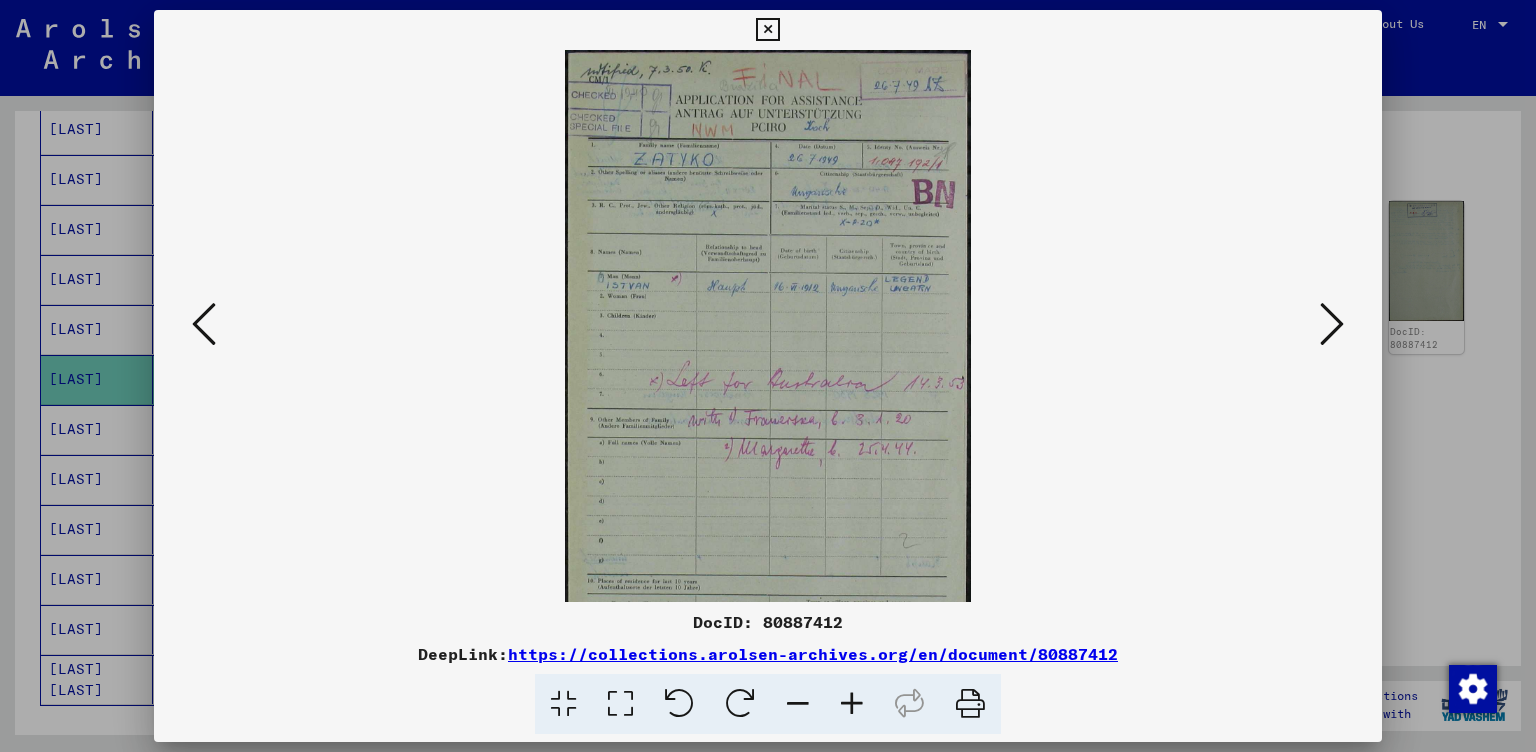 click at bounding box center (852, 704) 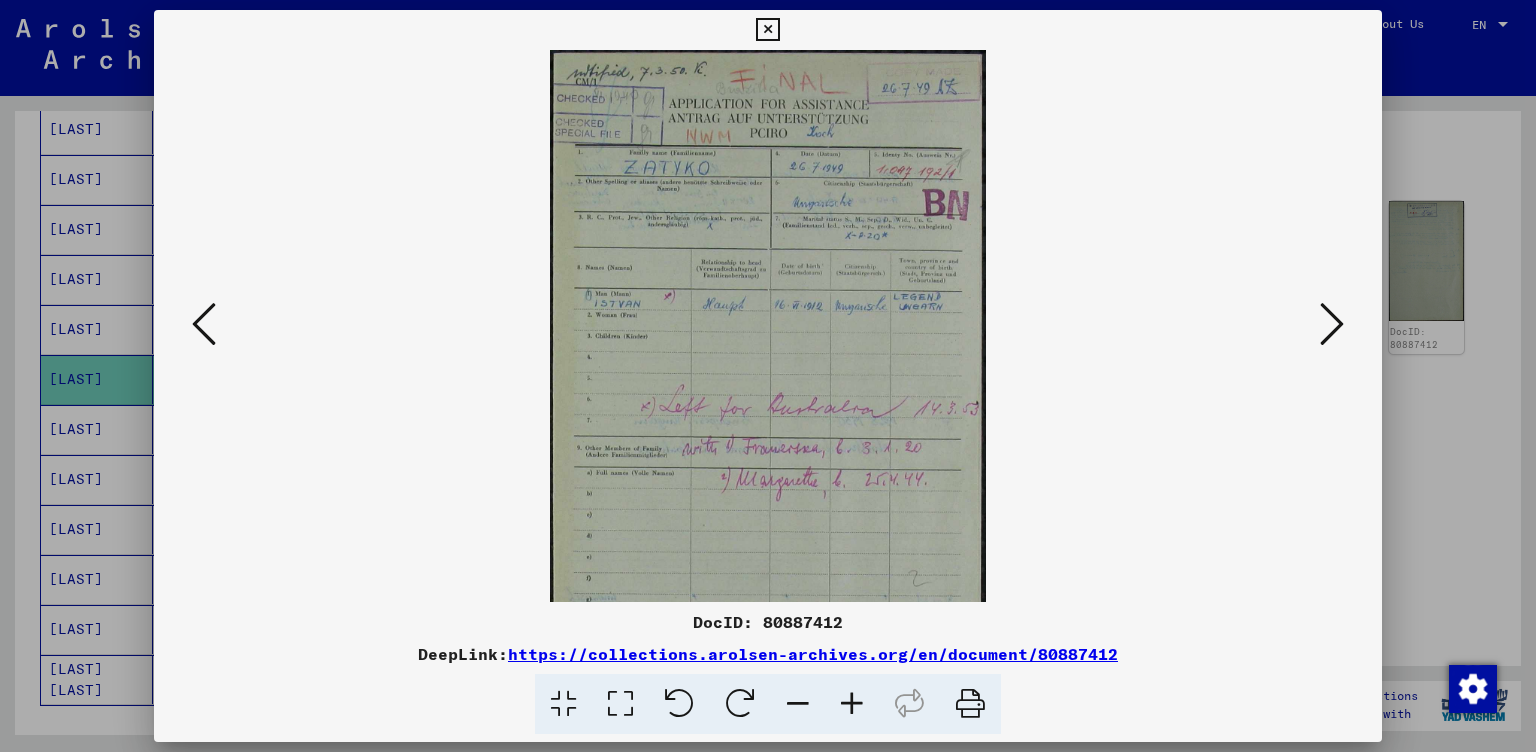 click at bounding box center [852, 704] 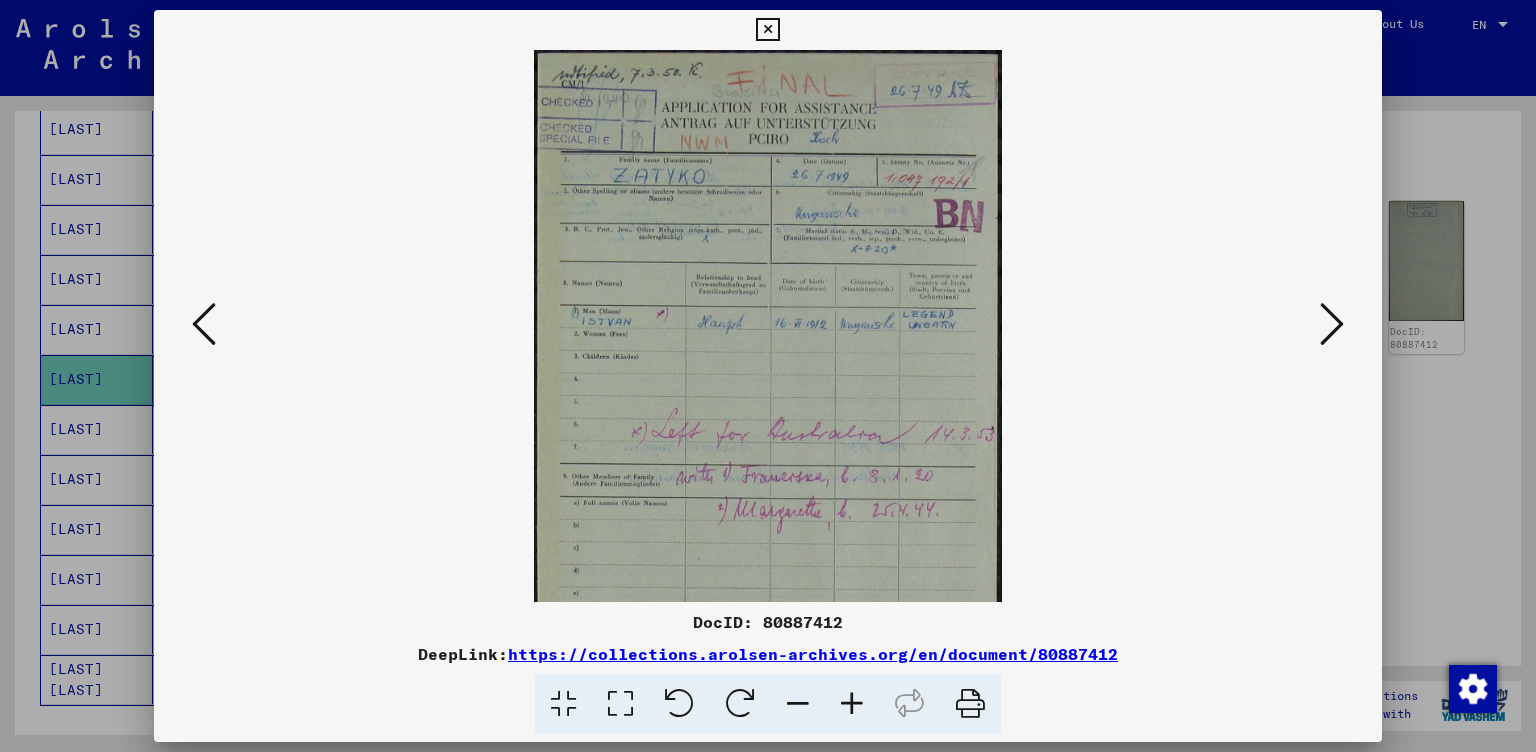 click at bounding box center [852, 704] 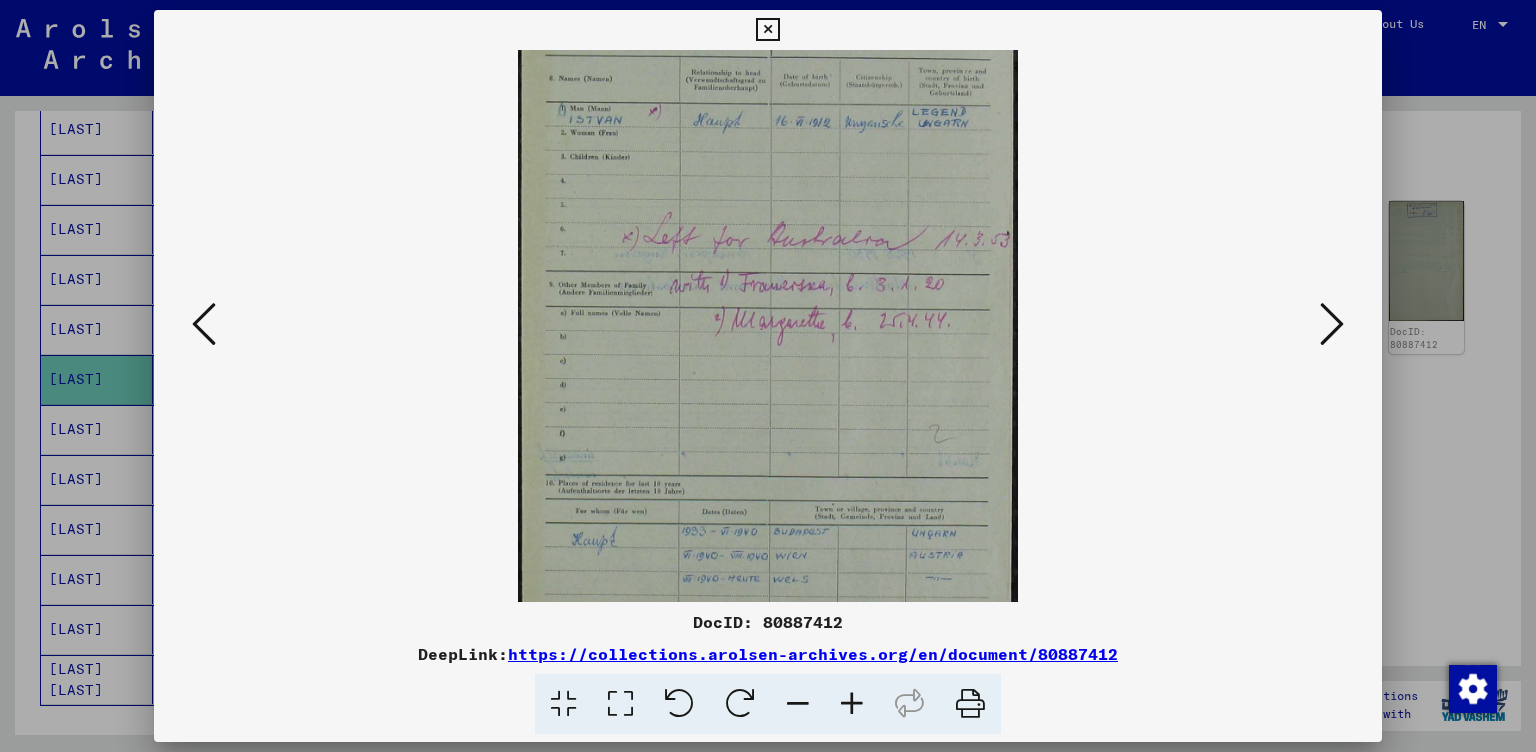 scroll, scrollTop: 221, scrollLeft: 0, axis: vertical 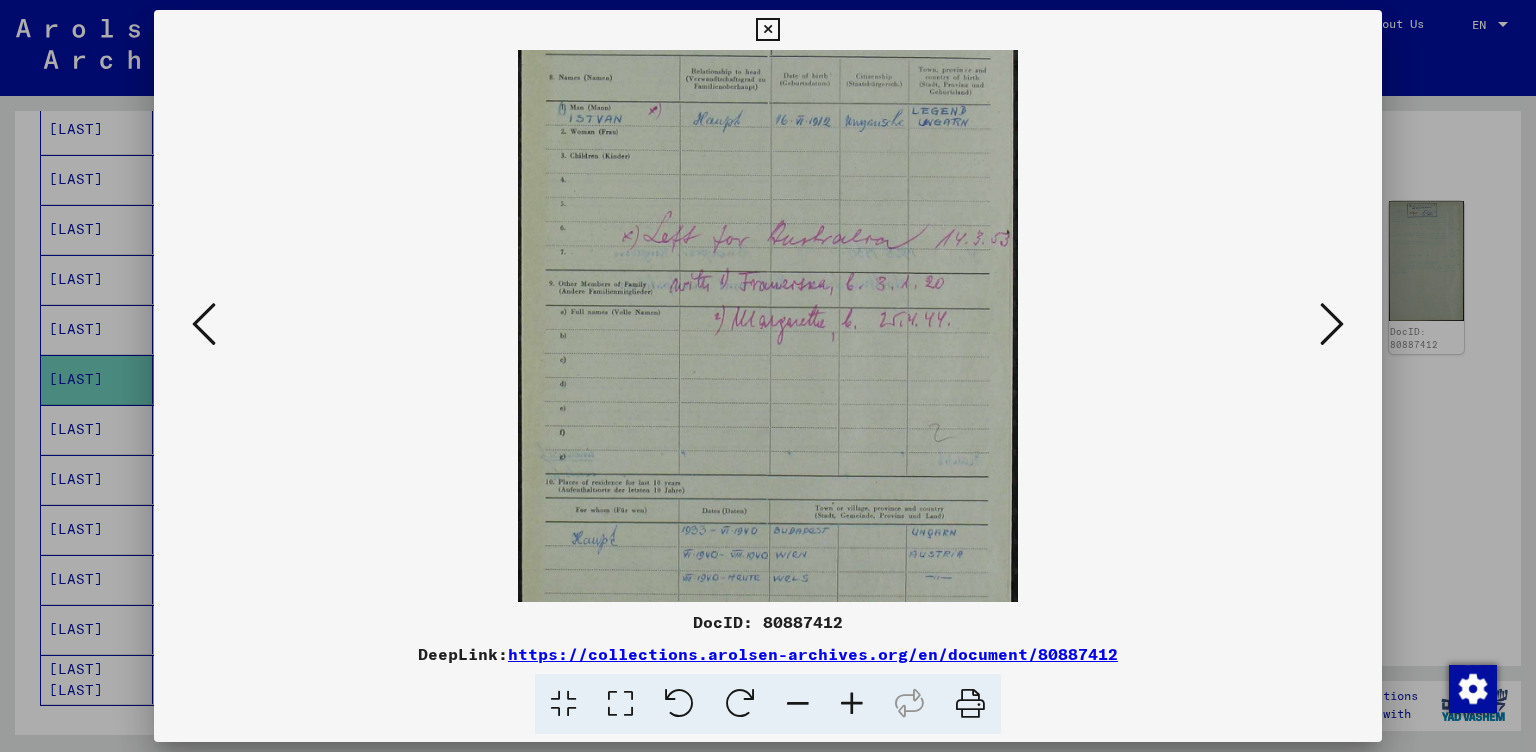 drag, startPoint x: 871, startPoint y: 393, endPoint x: 874, endPoint y: 140, distance: 253.01779 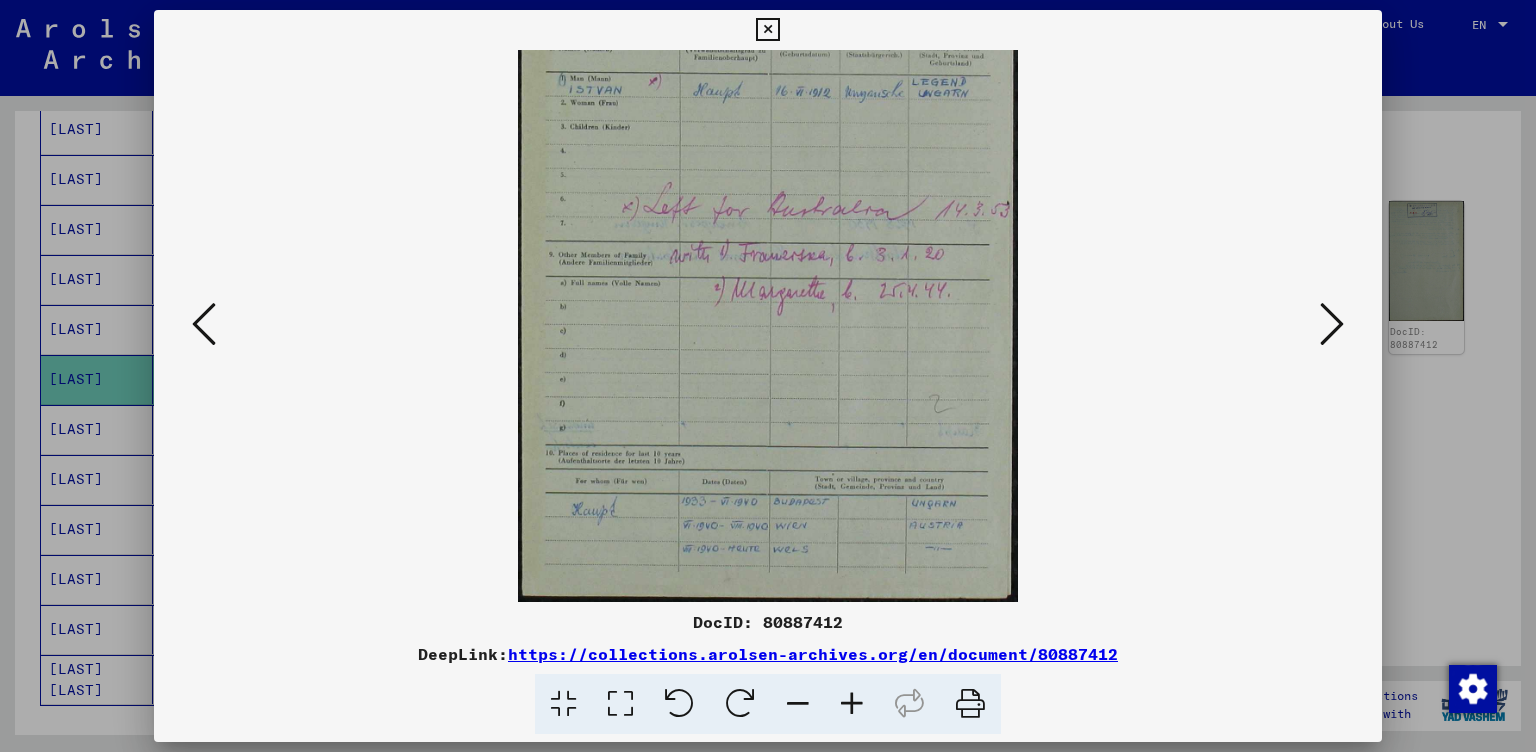 drag, startPoint x: 830, startPoint y: 435, endPoint x: 852, endPoint y: 290, distance: 146.65947 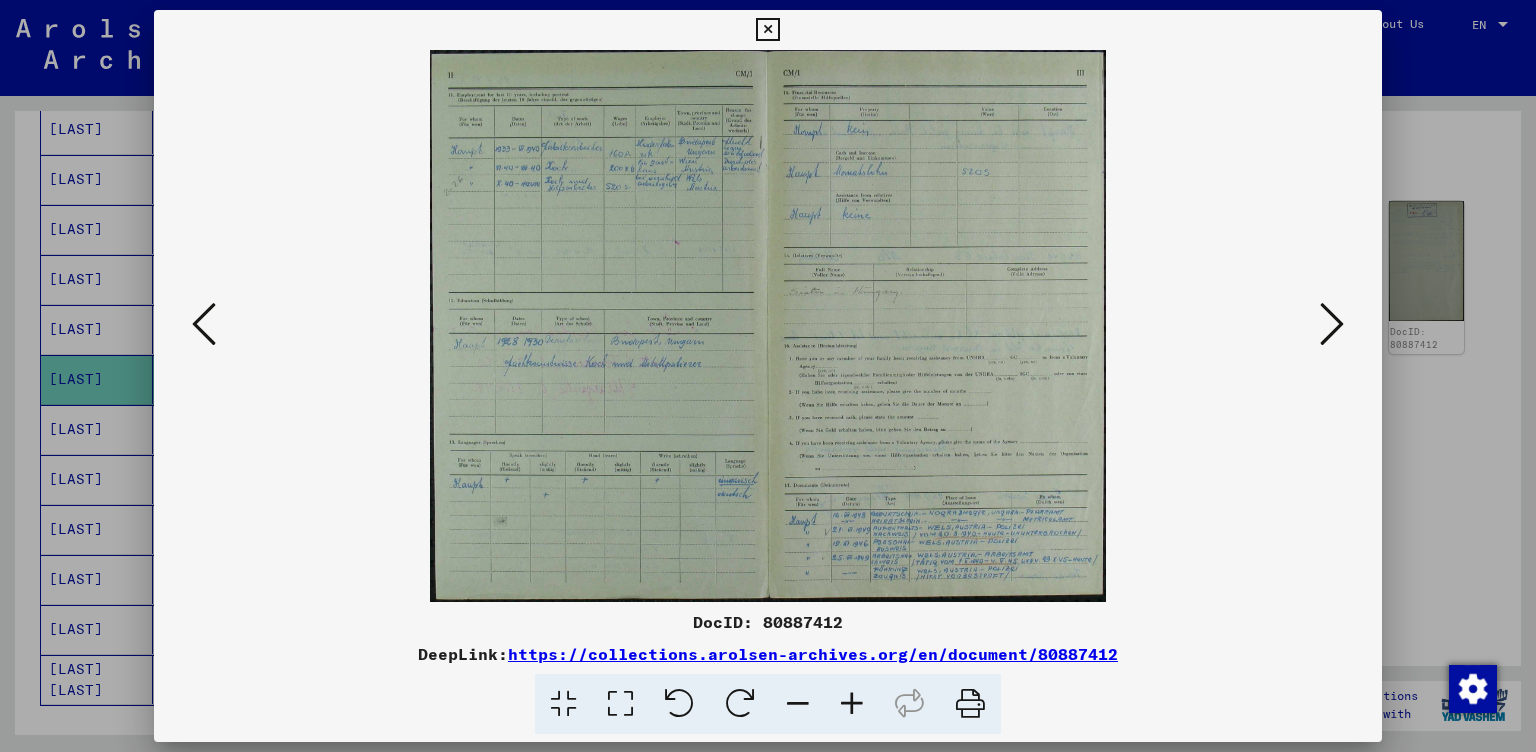 scroll, scrollTop: 0, scrollLeft: 0, axis: both 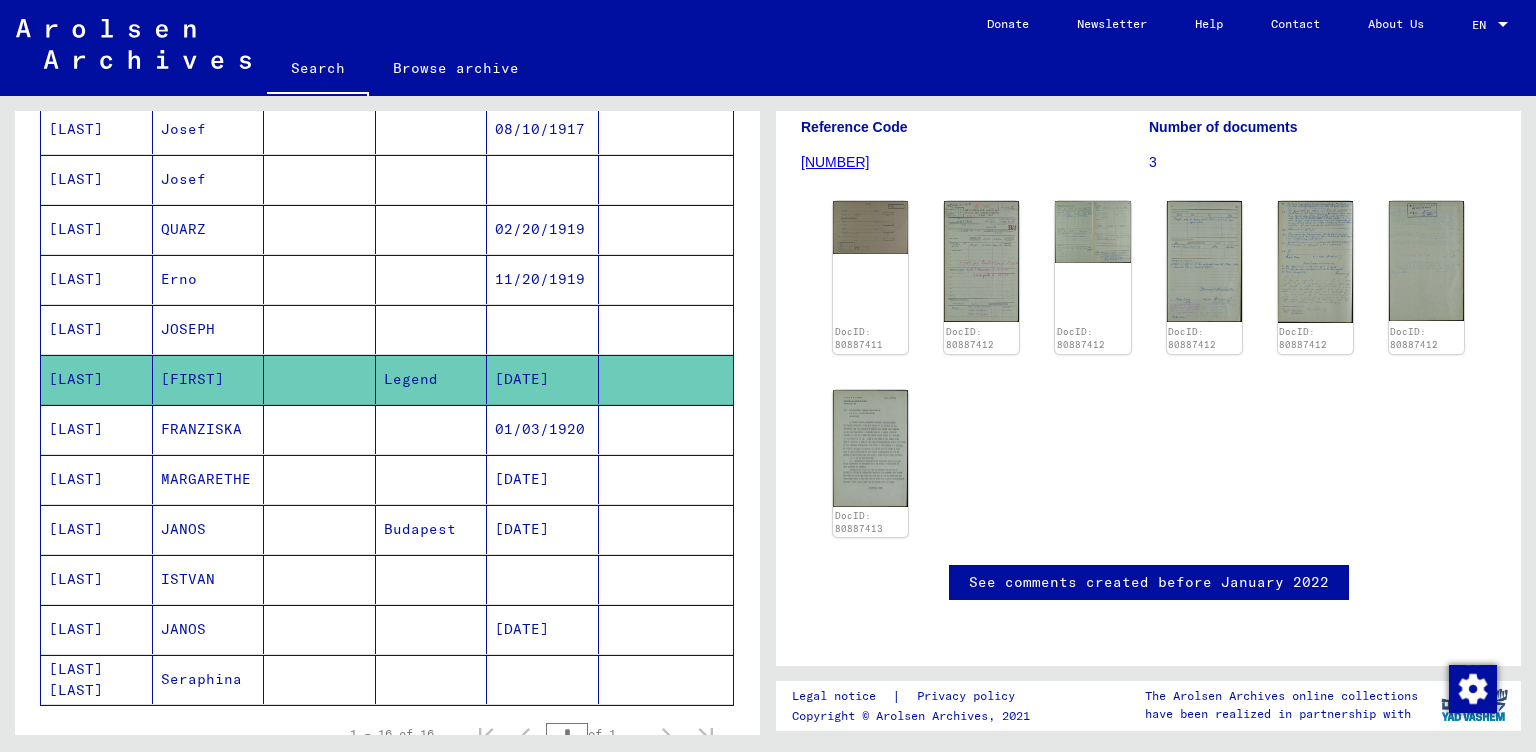 click on "[LAST]" at bounding box center (97, 629) 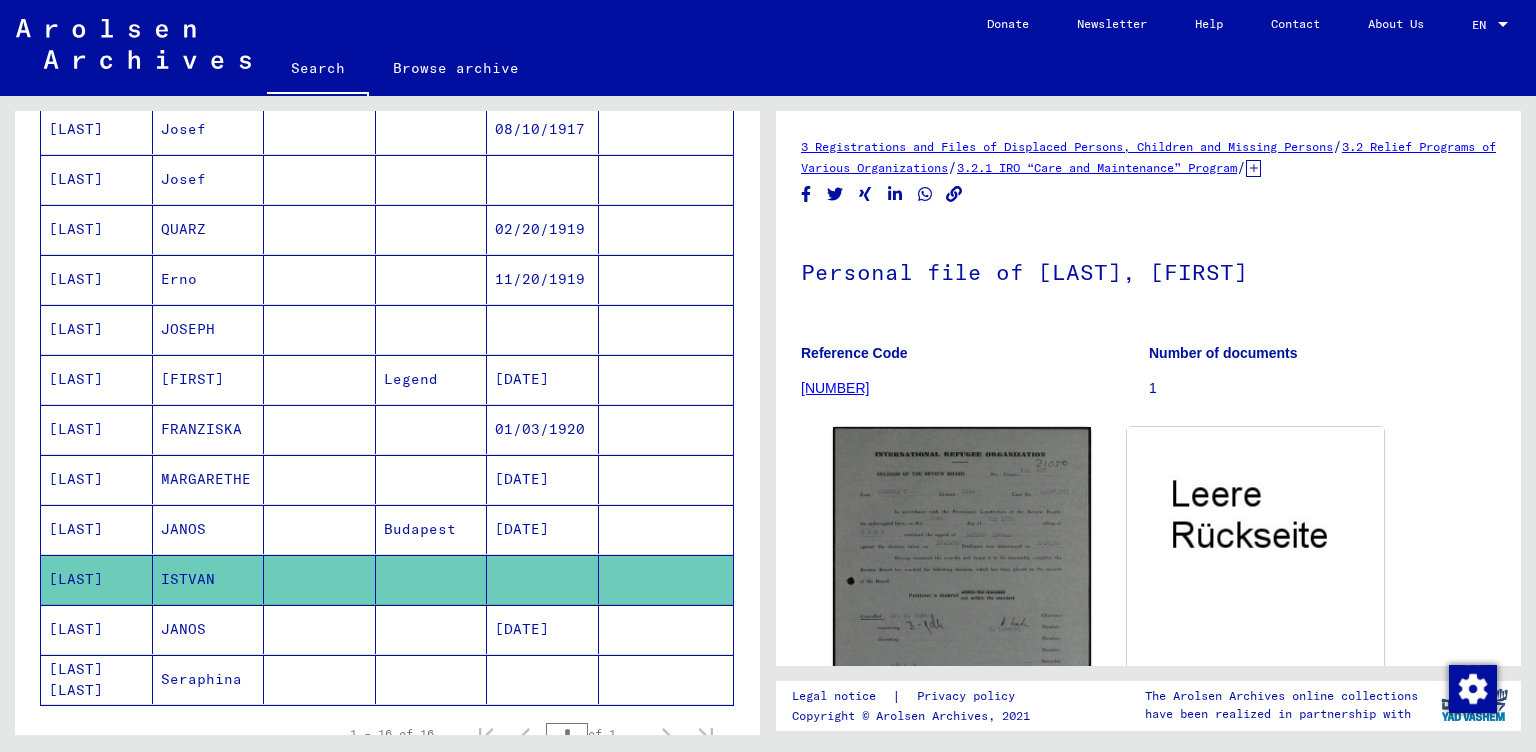 scroll, scrollTop: 0, scrollLeft: 0, axis: both 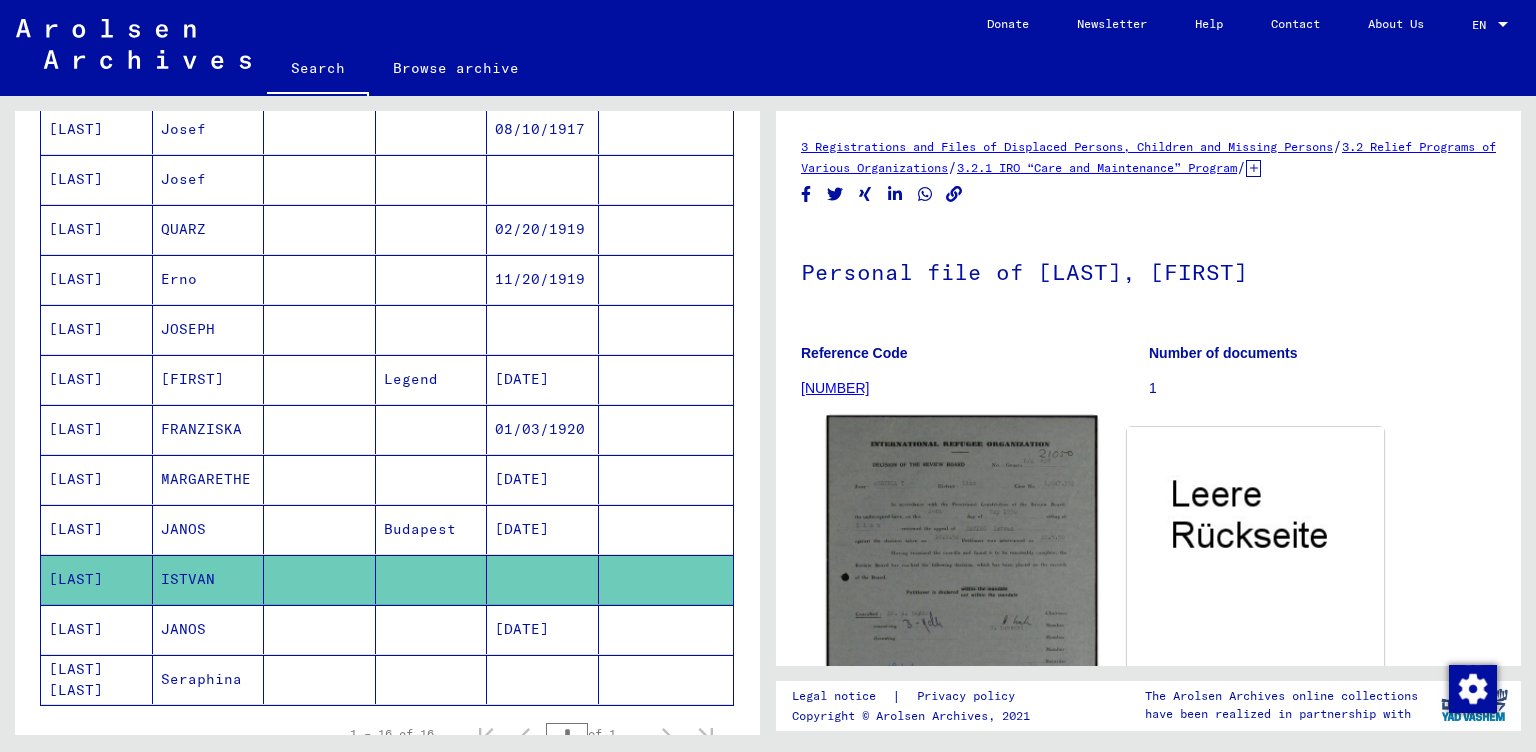 click 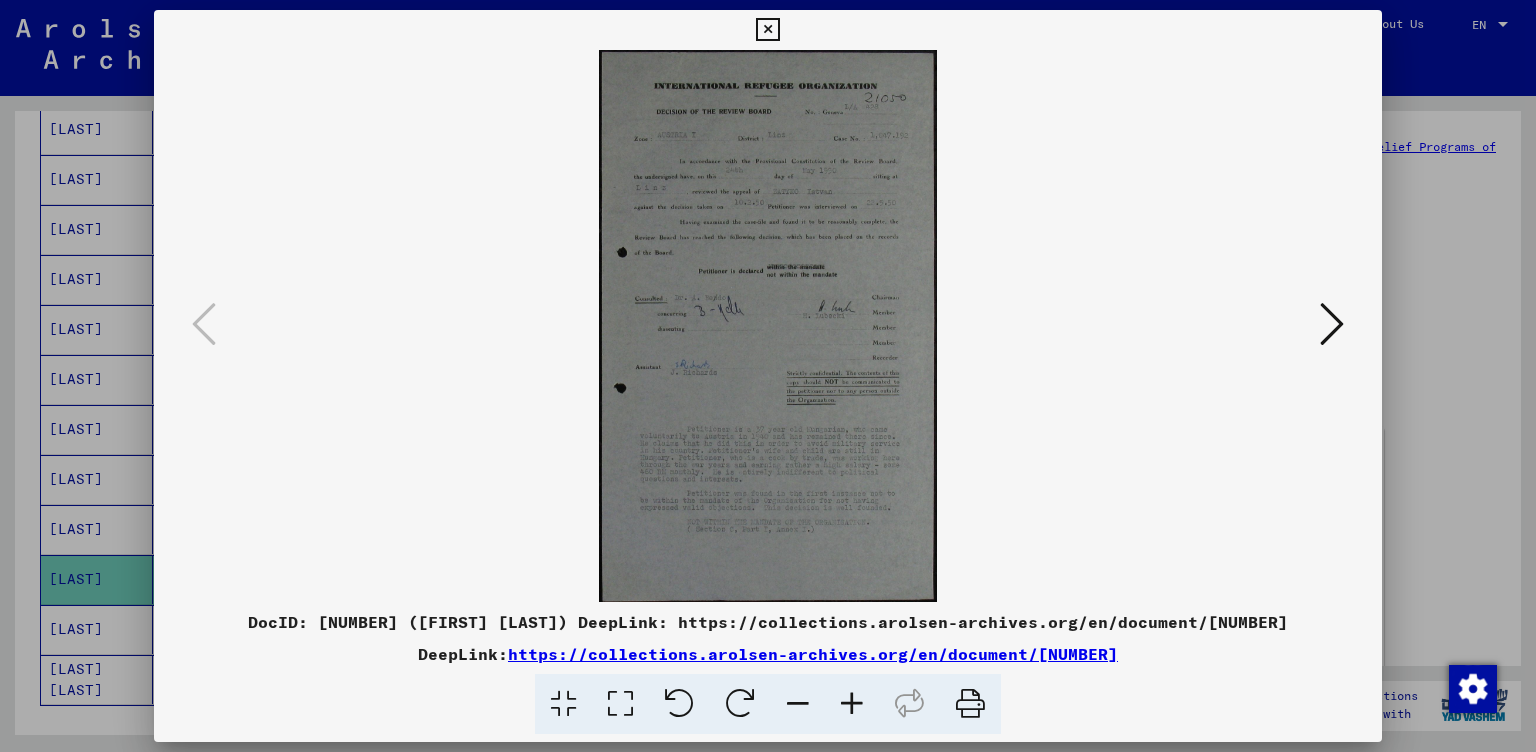 click at bounding box center (852, 704) 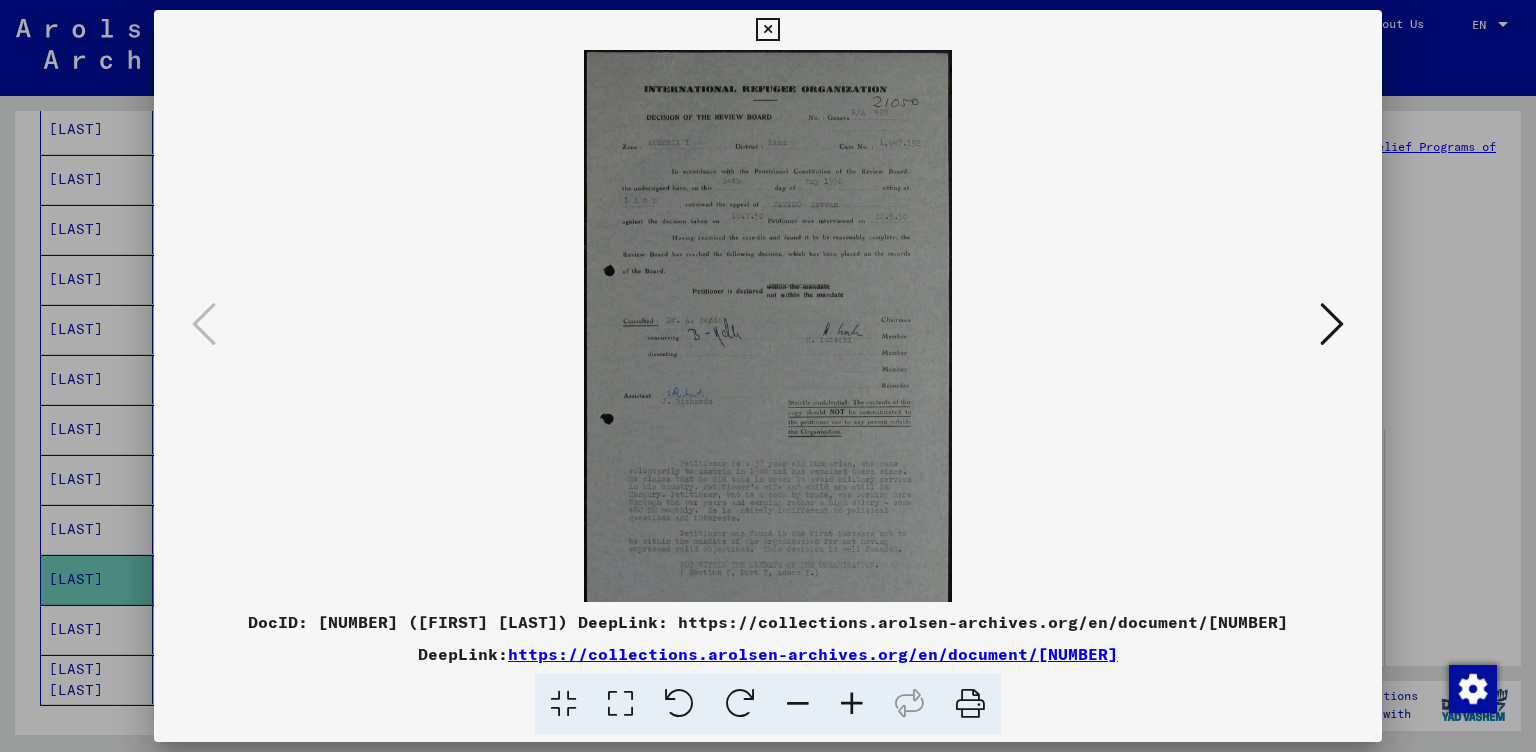 click at bounding box center [852, 704] 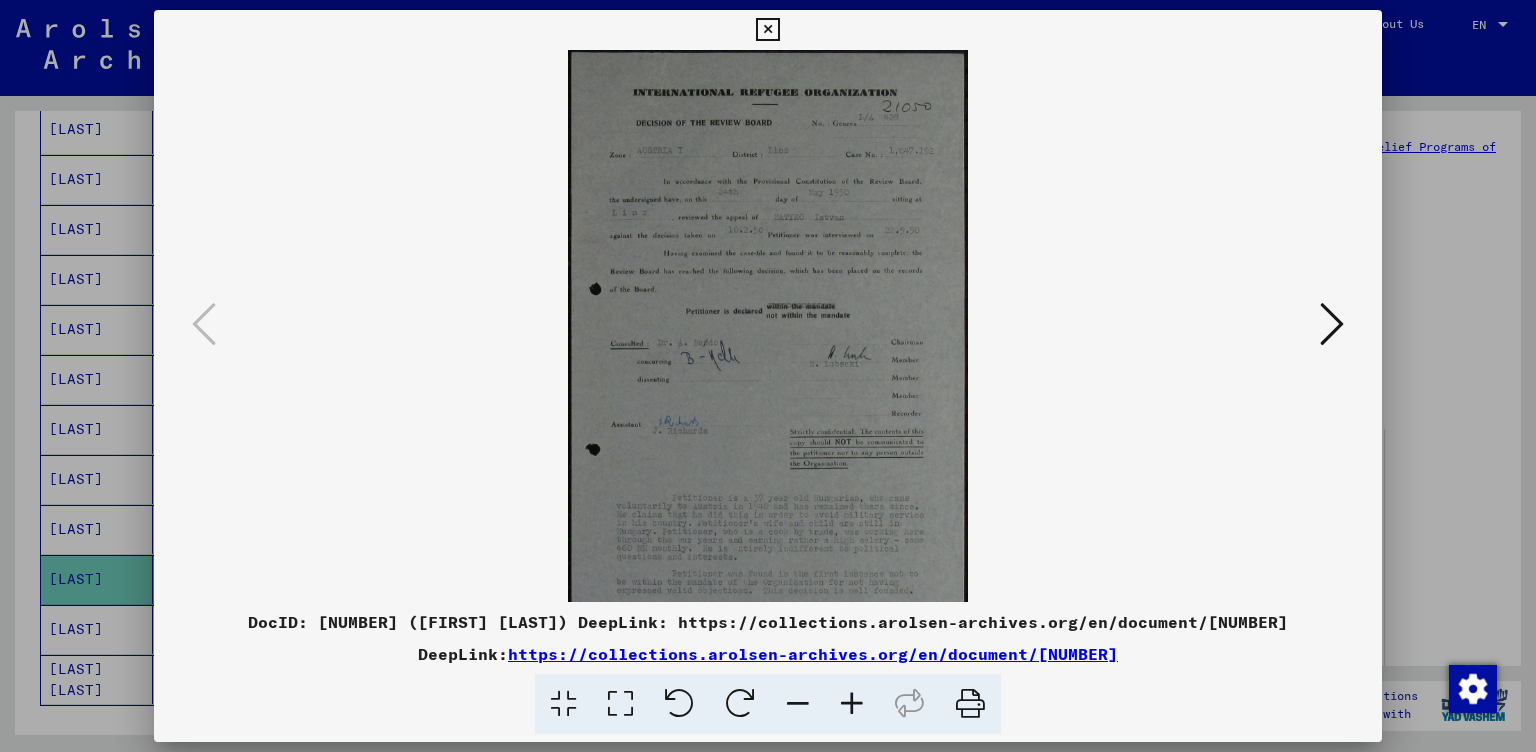 click at bounding box center (852, 704) 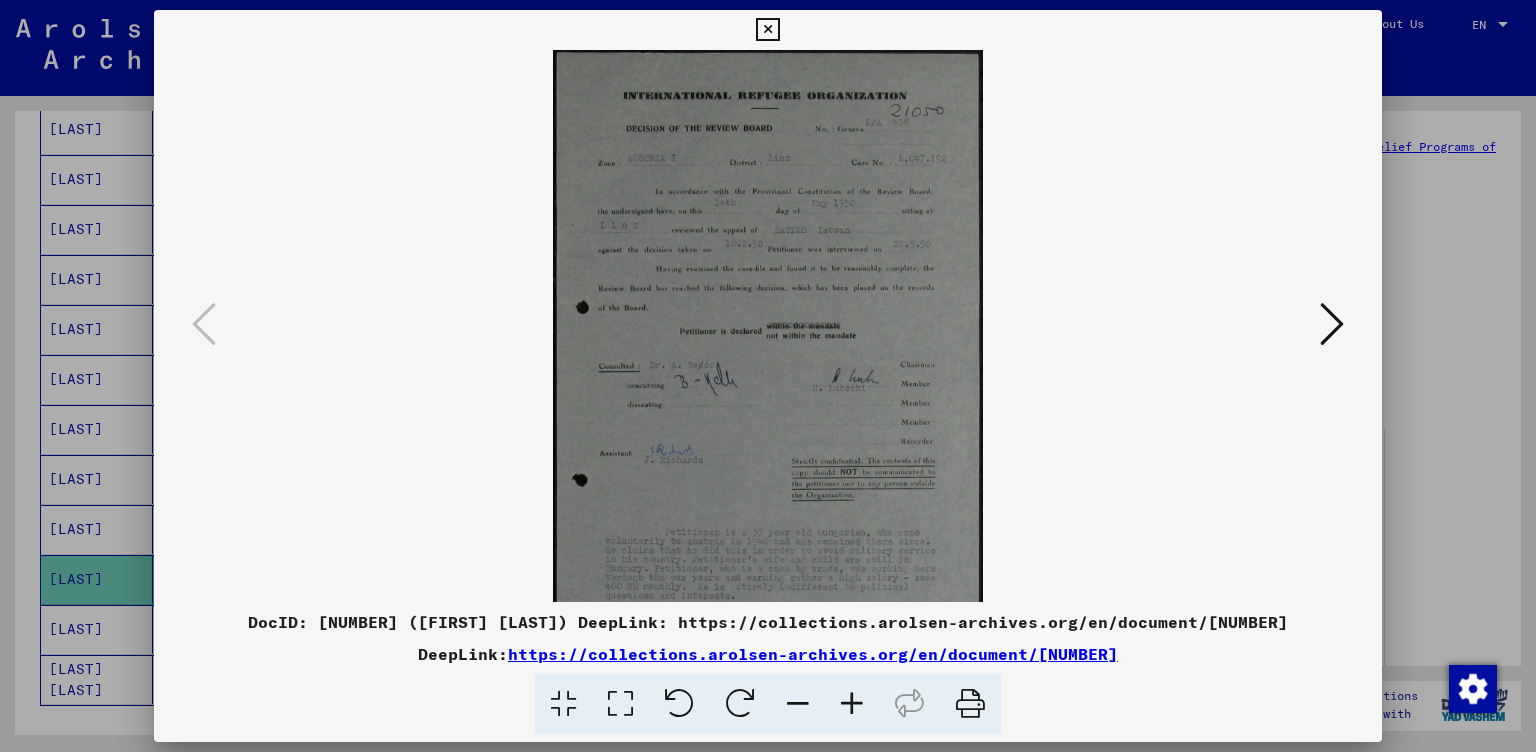 click at bounding box center [852, 704] 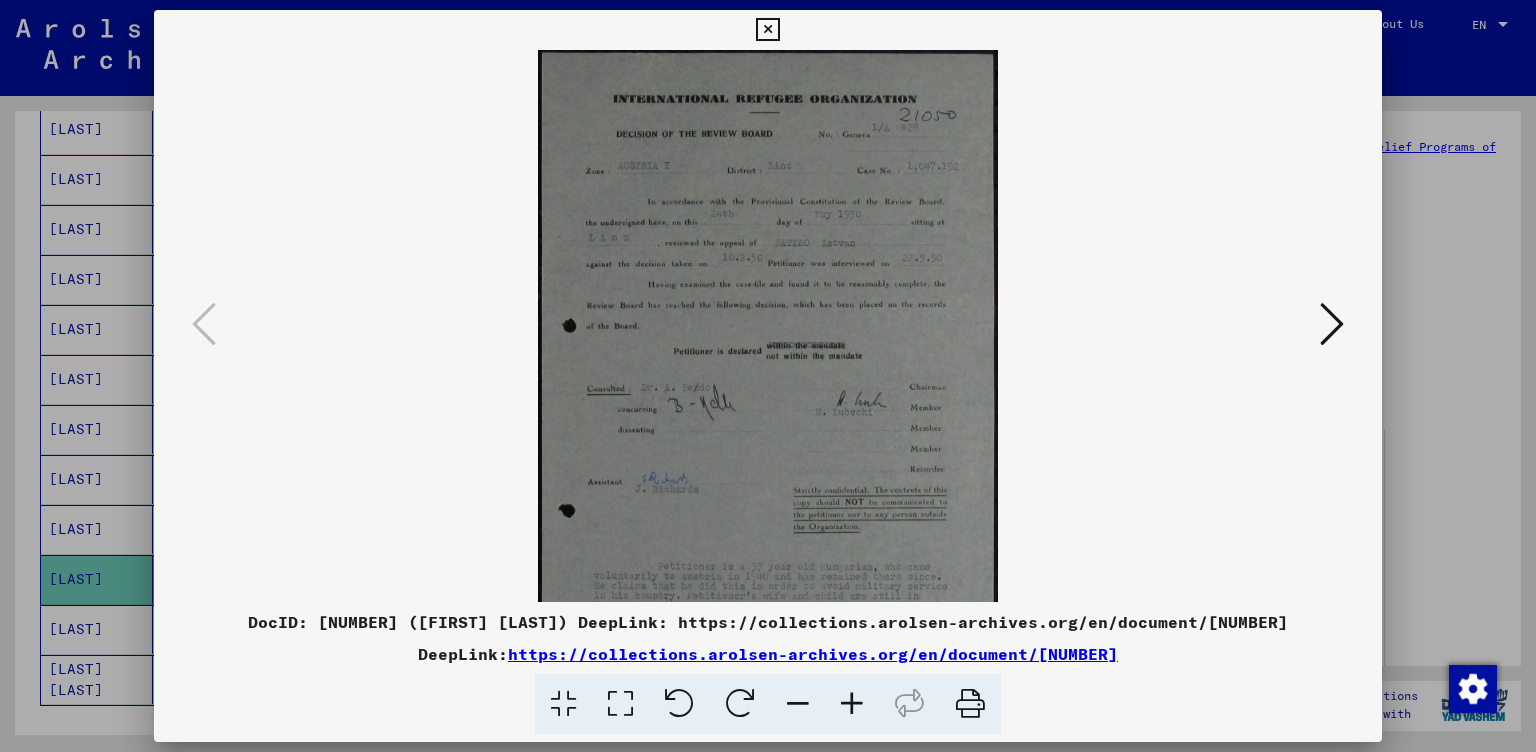 click at bounding box center [852, 704] 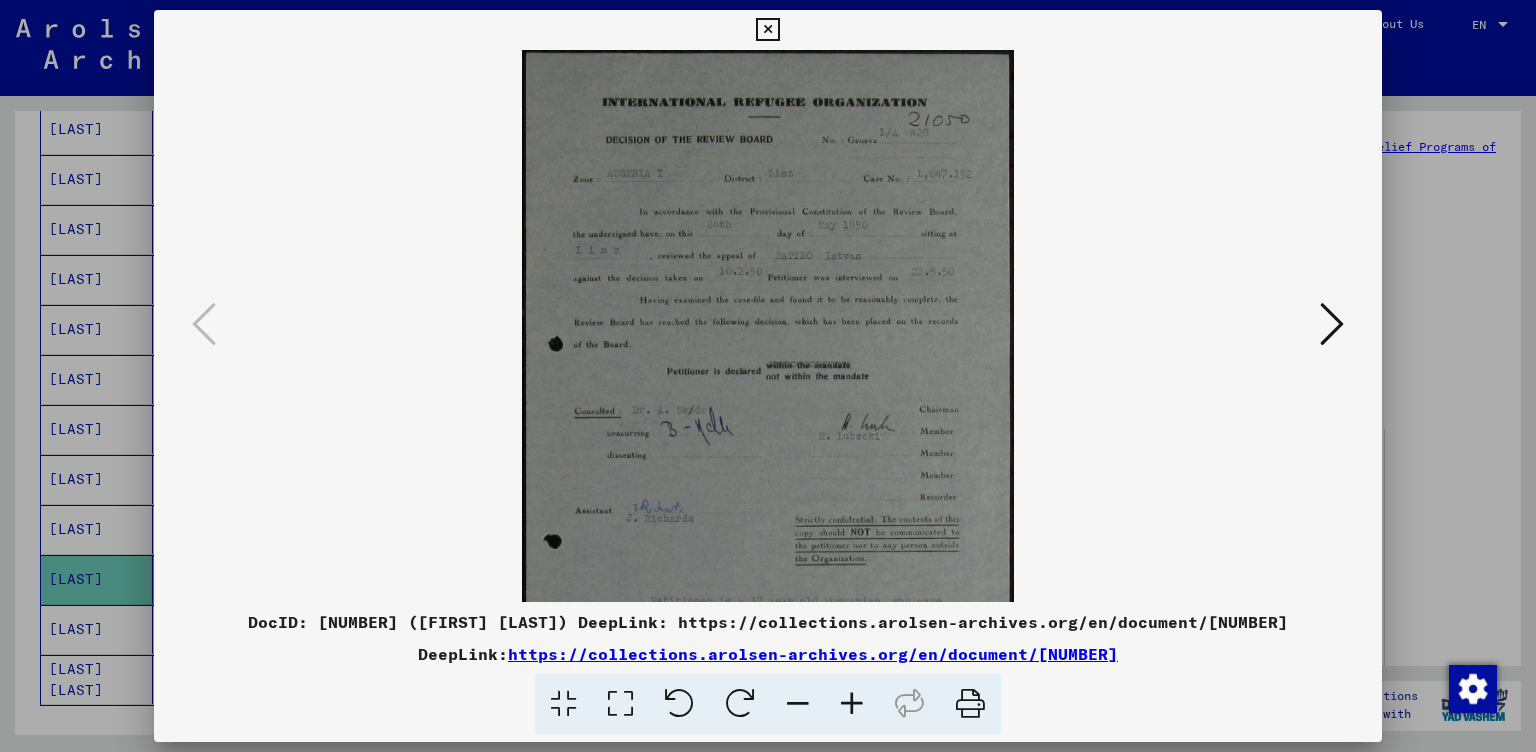 click at bounding box center [852, 704] 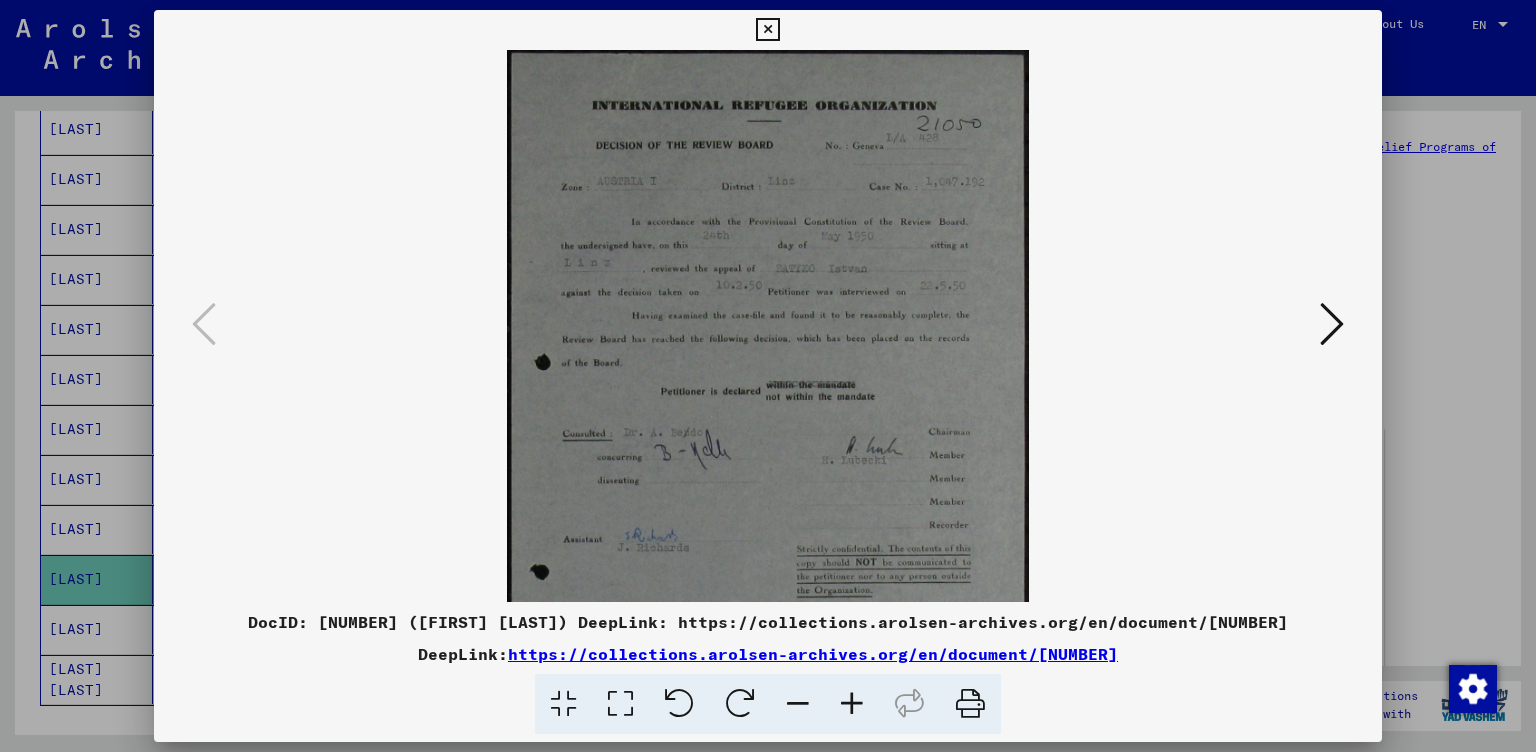 click at bounding box center [852, 704] 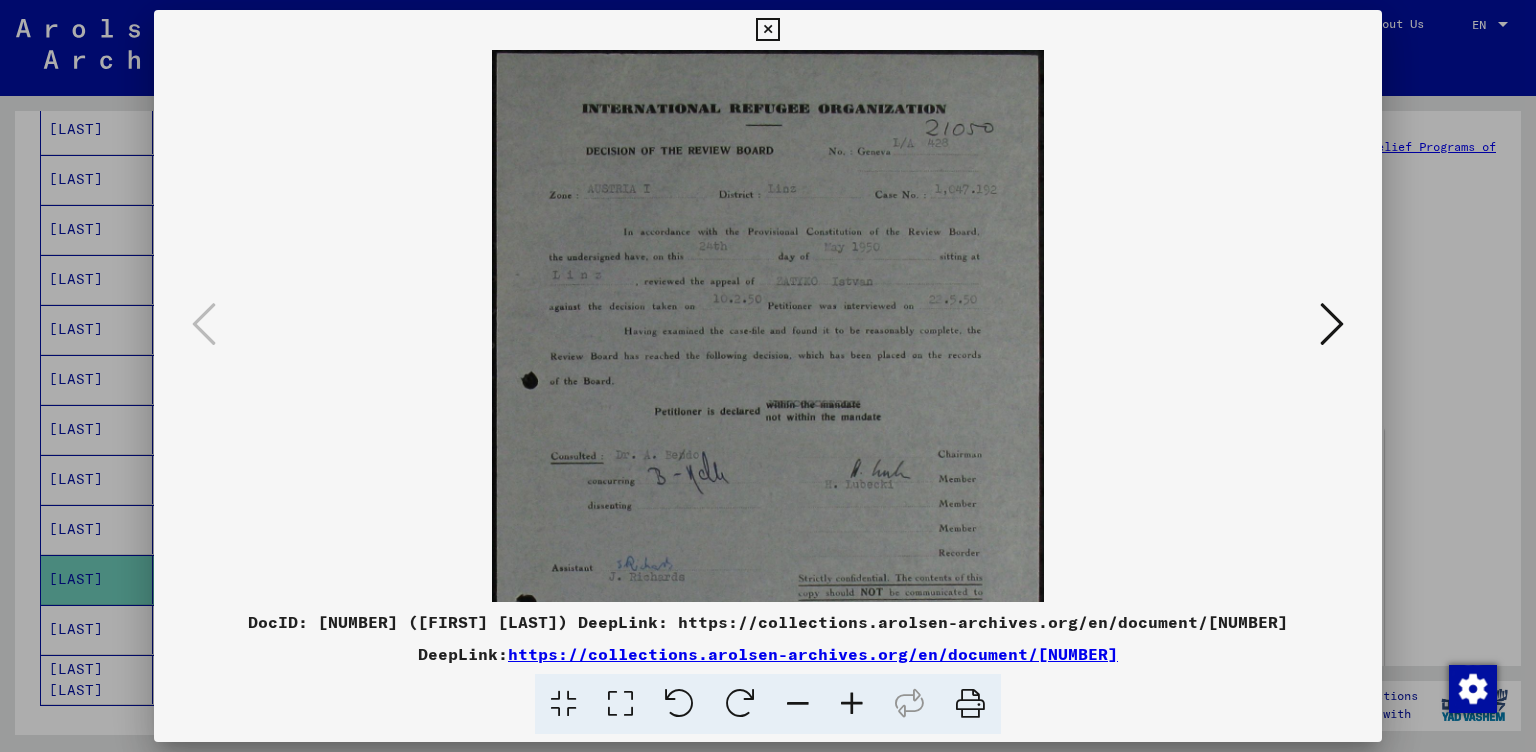 click at bounding box center [852, 704] 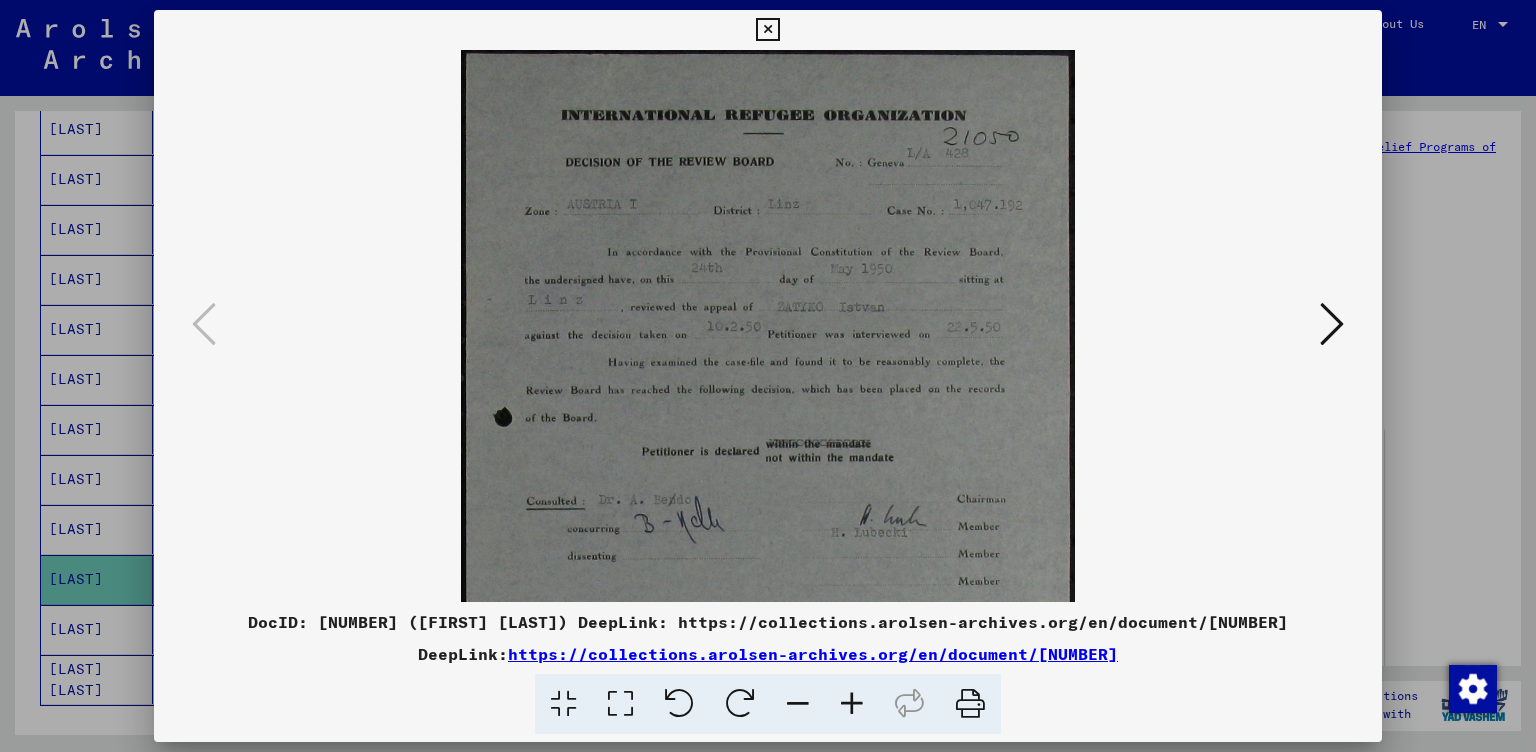 click at bounding box center (767, 30) 